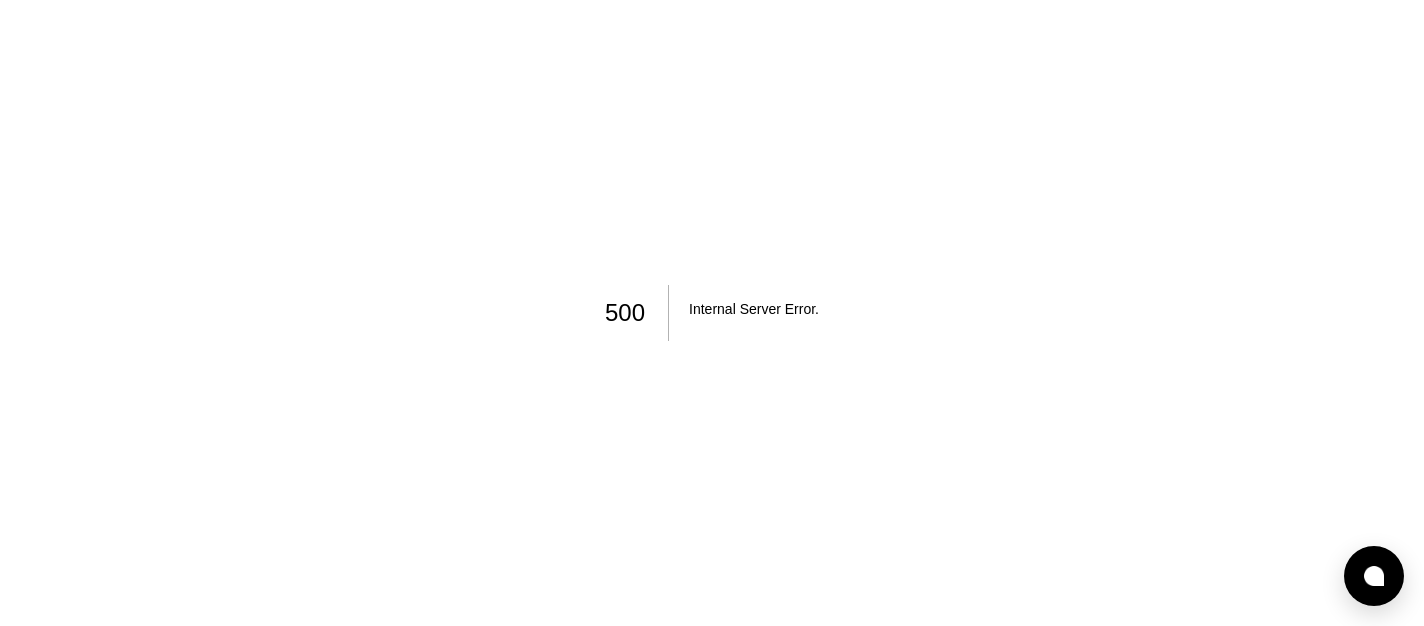 scroll, scrollTop: 0, scrollLeft: 0, axis: both 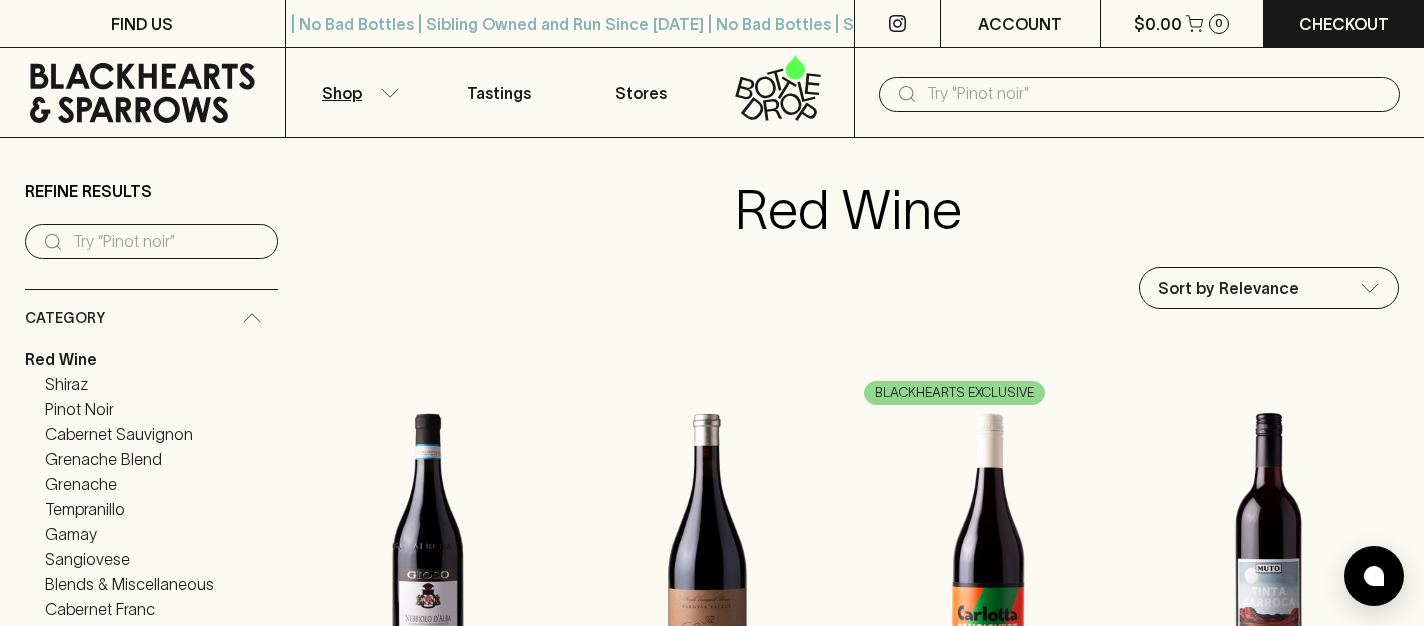 click on "FIND US | No Bad Bottles | Sibling Owned and Run Since [DATE] | No Bad Bottles | Sibling Owned and Run Since [DATE] | No Bad Bottles | Sibling Owned and Run Since [DATE] | No Bad Bottles | Sibling Owned and Run Since [DATE] | No Bad Bottles | Sibling Owned and Run Since [DATE] | No Bad Bottles | Sibling Owned and Run Since [DATE] | No Bad Bottles | Sibling Owned and Run Since [DATE] | No Bad Bottles | Sibling Owned and Run Since [DATE]
⠀ | No Bad Bottles | Sibling Owned and Run Since [DATE] | No Bad Bottles | Sibling Owned and Run Since [DATE] | No Bad Bottles | Sibling Owned and Run Since [DATE] | No Bad Bottles | Sibling Owned and Run Since [DATE] | No Bad Bottles | Sibling Owned and Run Since [DATE] | No Bad Bottles | Sibling Owned and Run Since [DATE] | No Bad Bottles | Sibling Owned and Run Since [DATE] | No Bad Bottles | Sibling Owned and Run Since [DATE]
⠀ ACCOUNT $0.00 0 Checkout Shop Tastings Stores ​ Refine Results ​ Category Red Wine Shiraz Pinot Noir Cabernet Sauvignon Grenache Blend Grenache" at bounding box center [712, 2278] 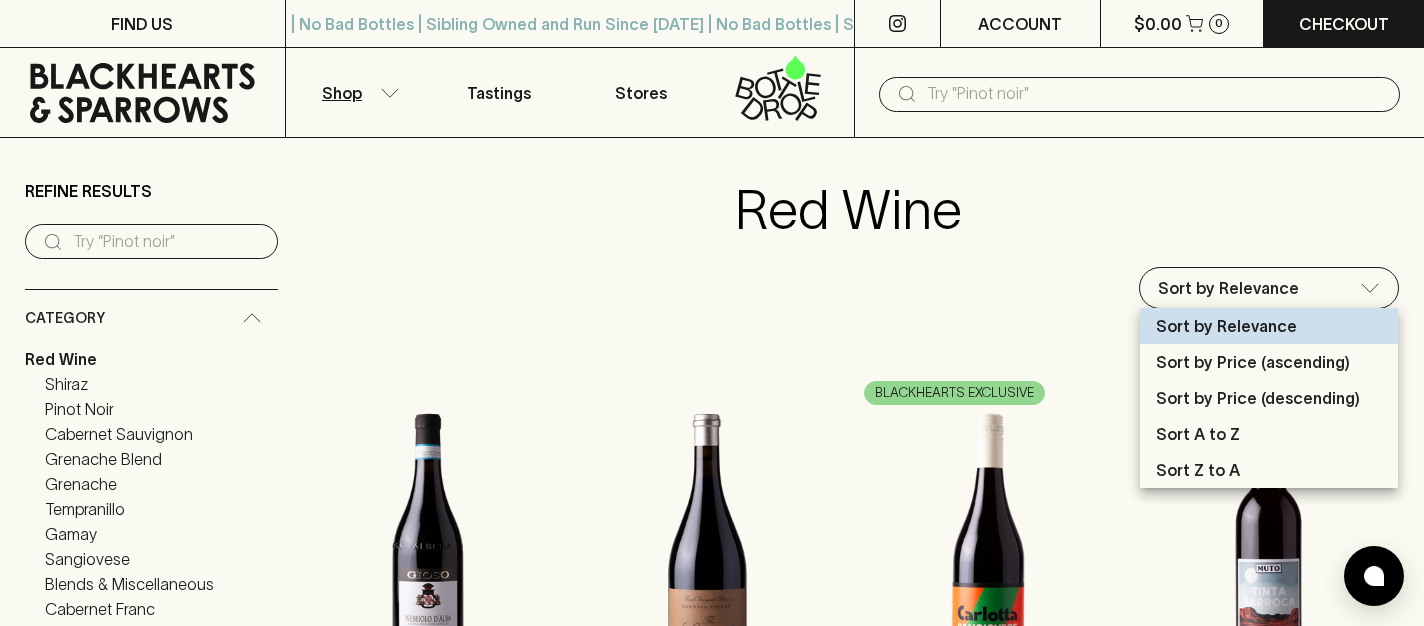 click on "Sort by Price (ascending)" at bounding box center (1253, 362) 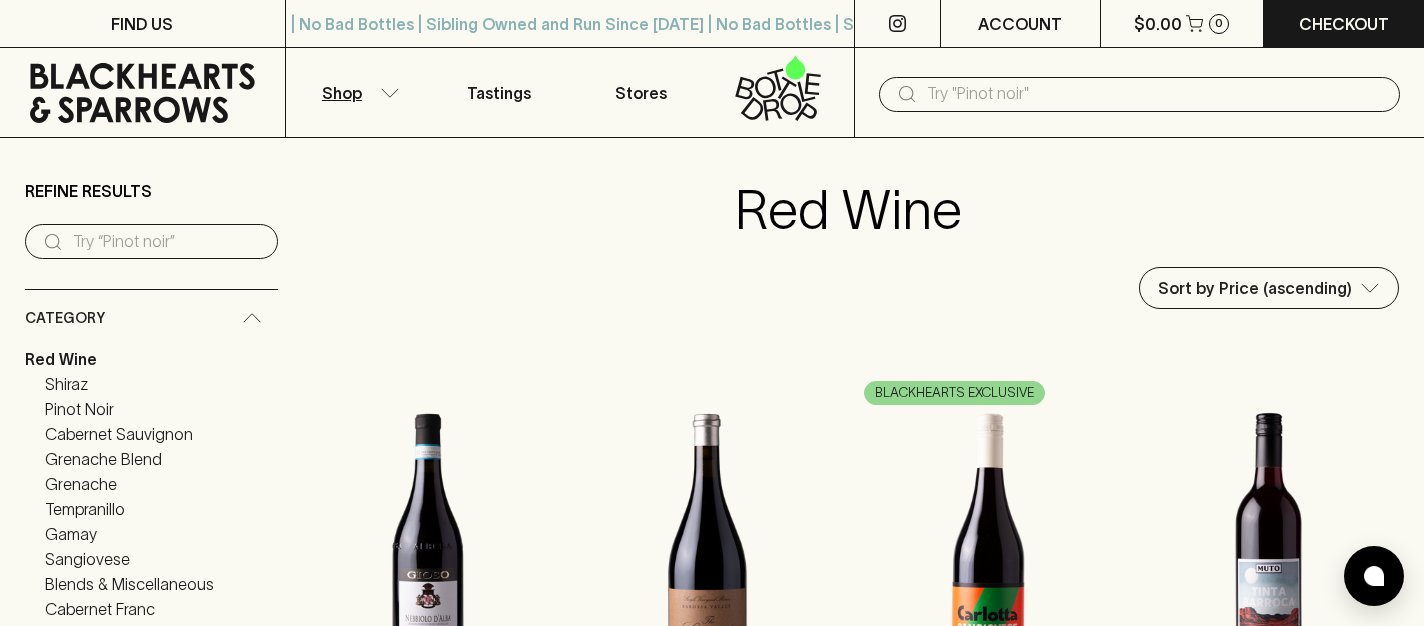 type on "2735" 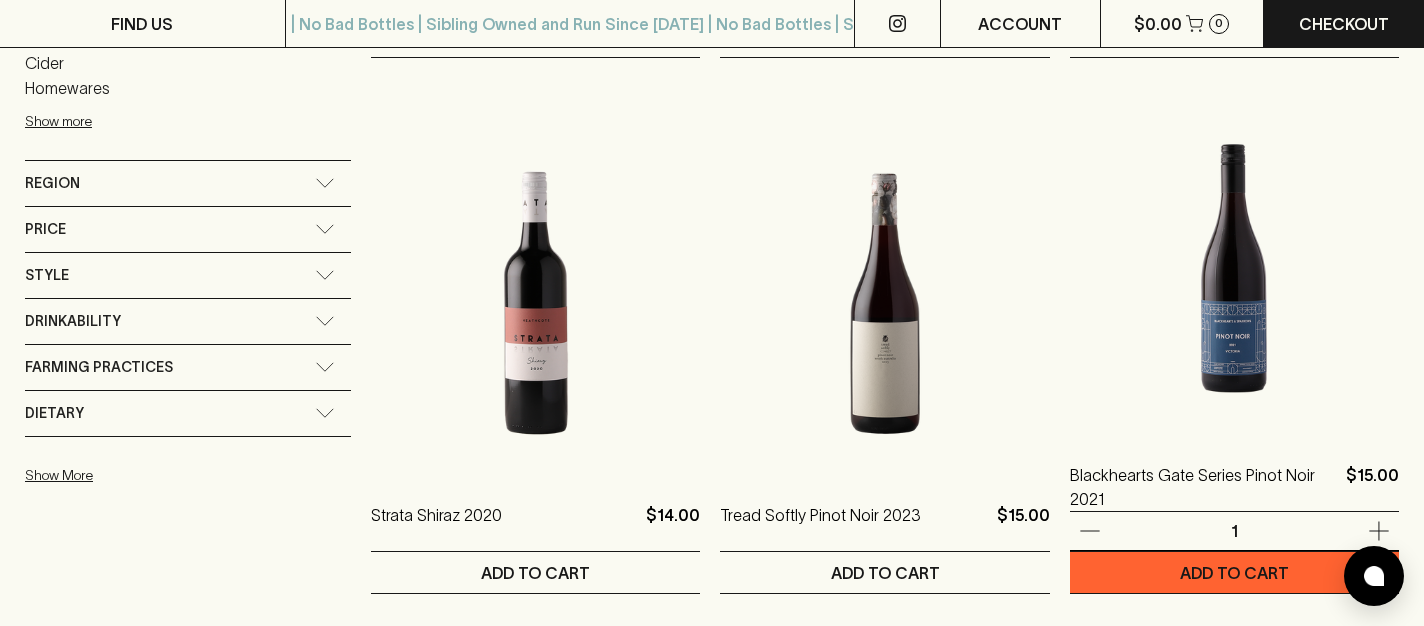 scroll, scrollTop: 443, scrollLeft: 0, axis: vertical 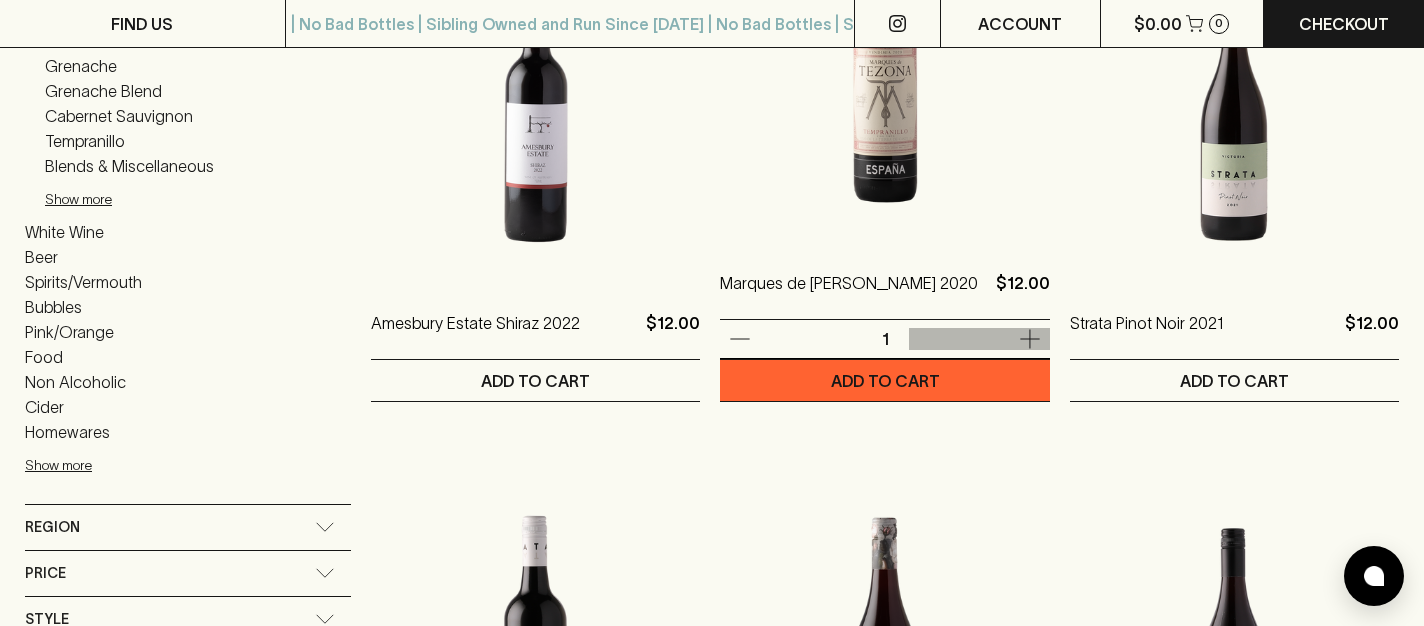 click 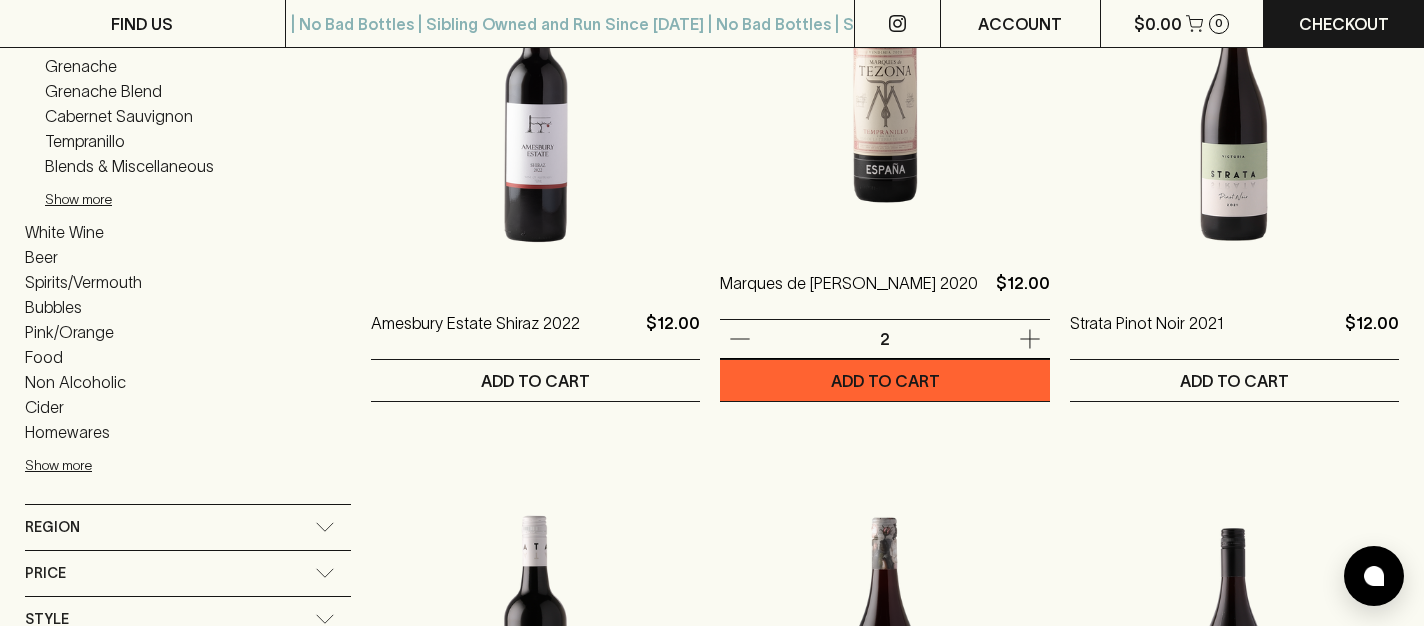 click 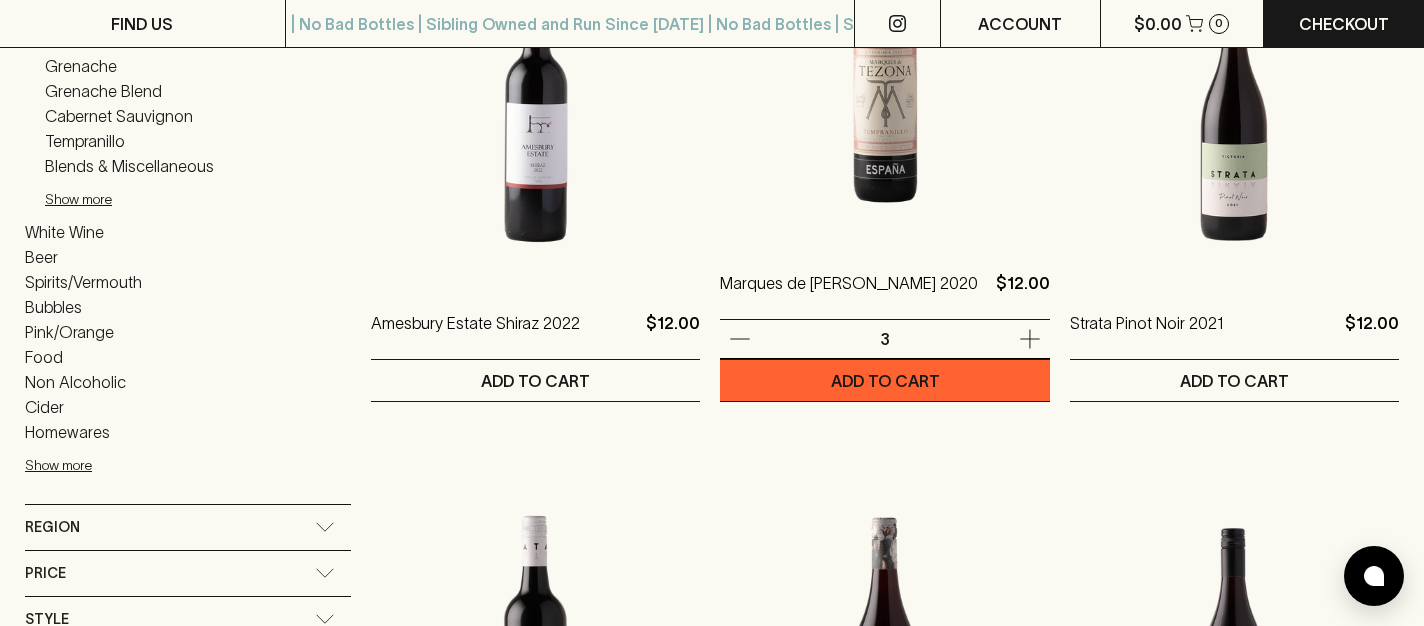click 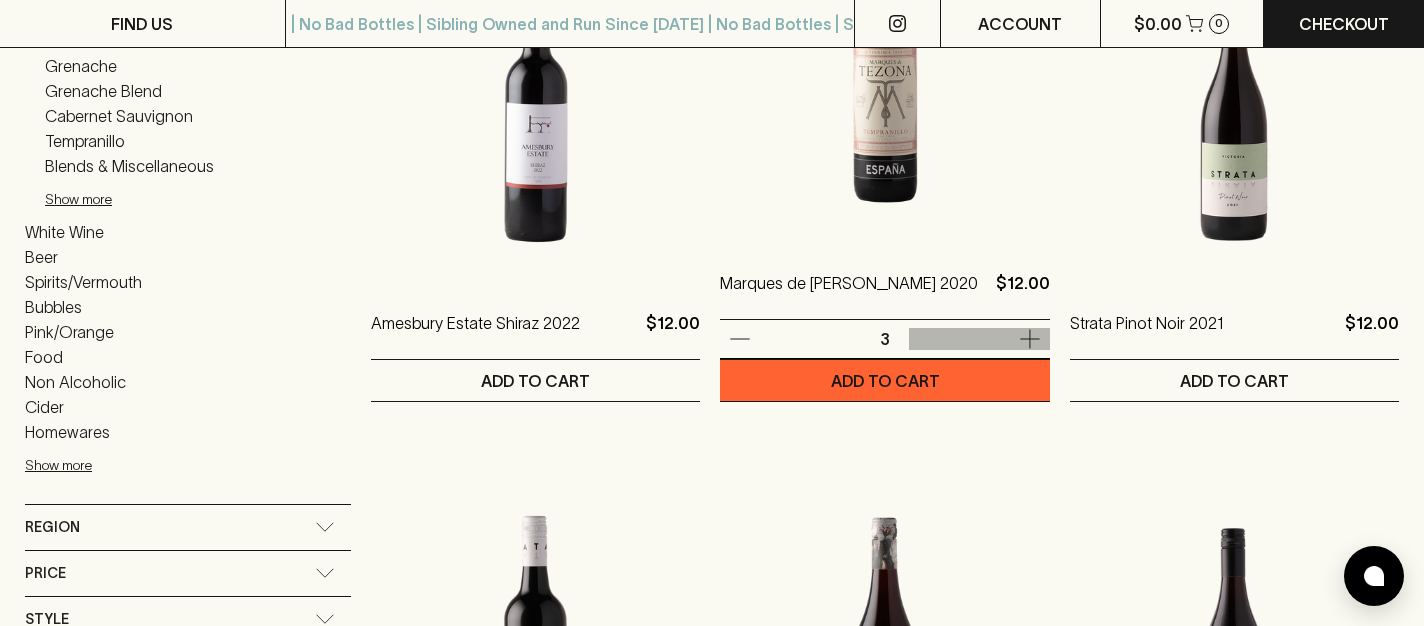 click 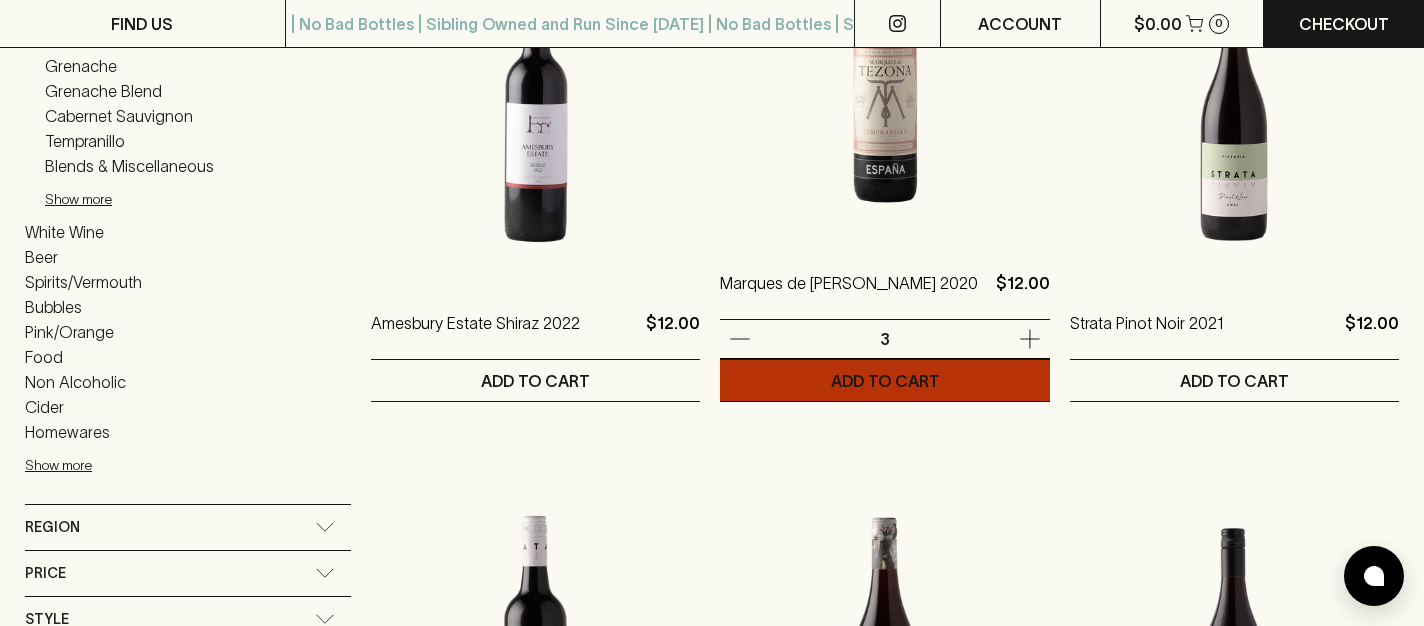 click on "ADD TO CART" at bounding box center (884, 380) 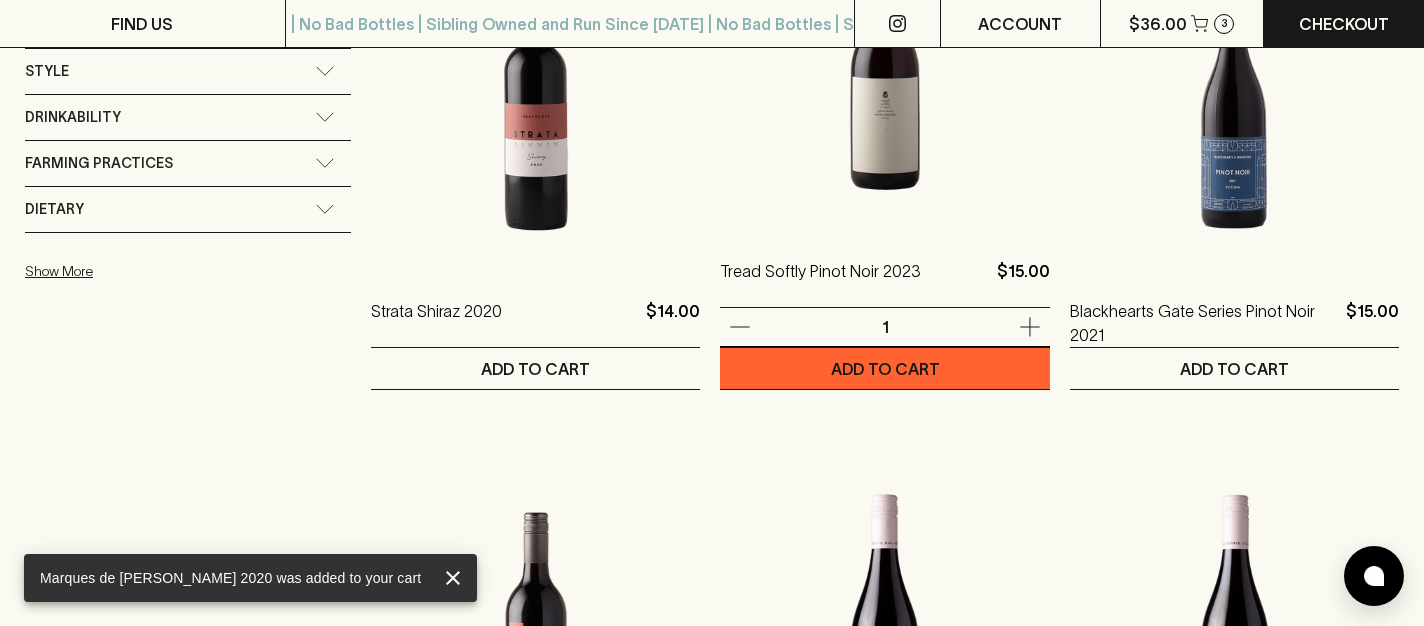scroll, scrollTop: 994, scrollLeft: 0, axis: vertical 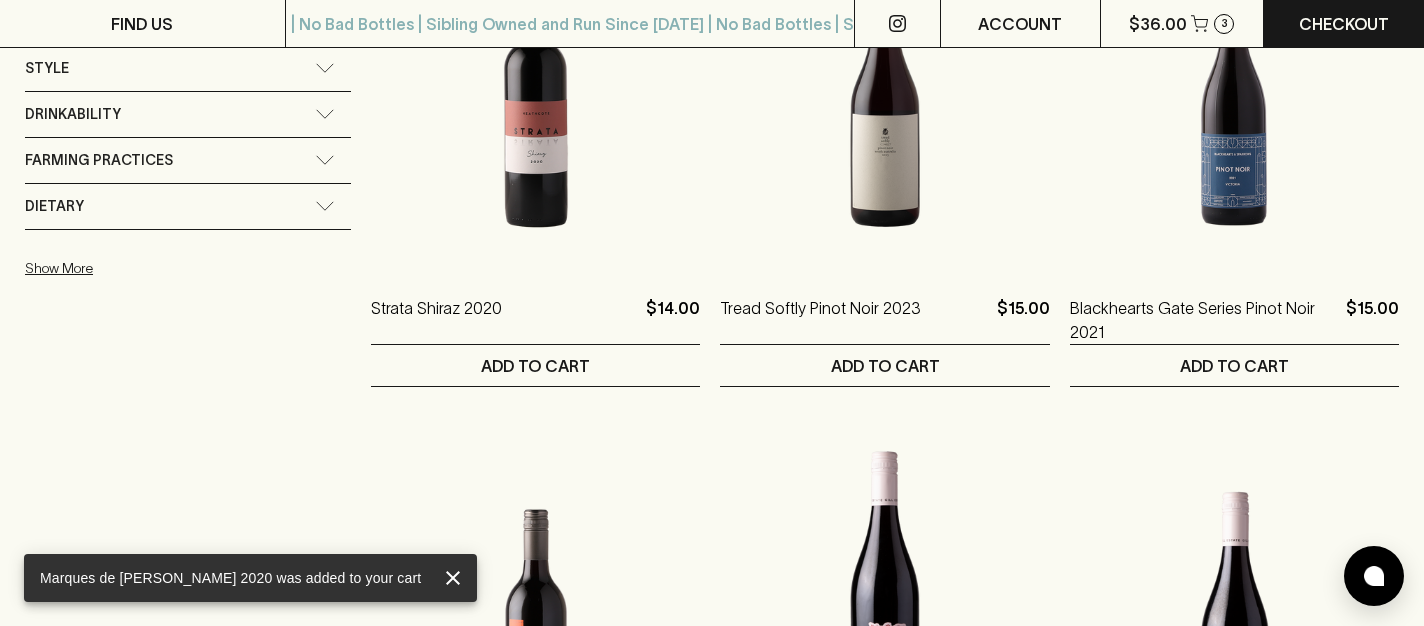 click at bounding box center [979, 860] 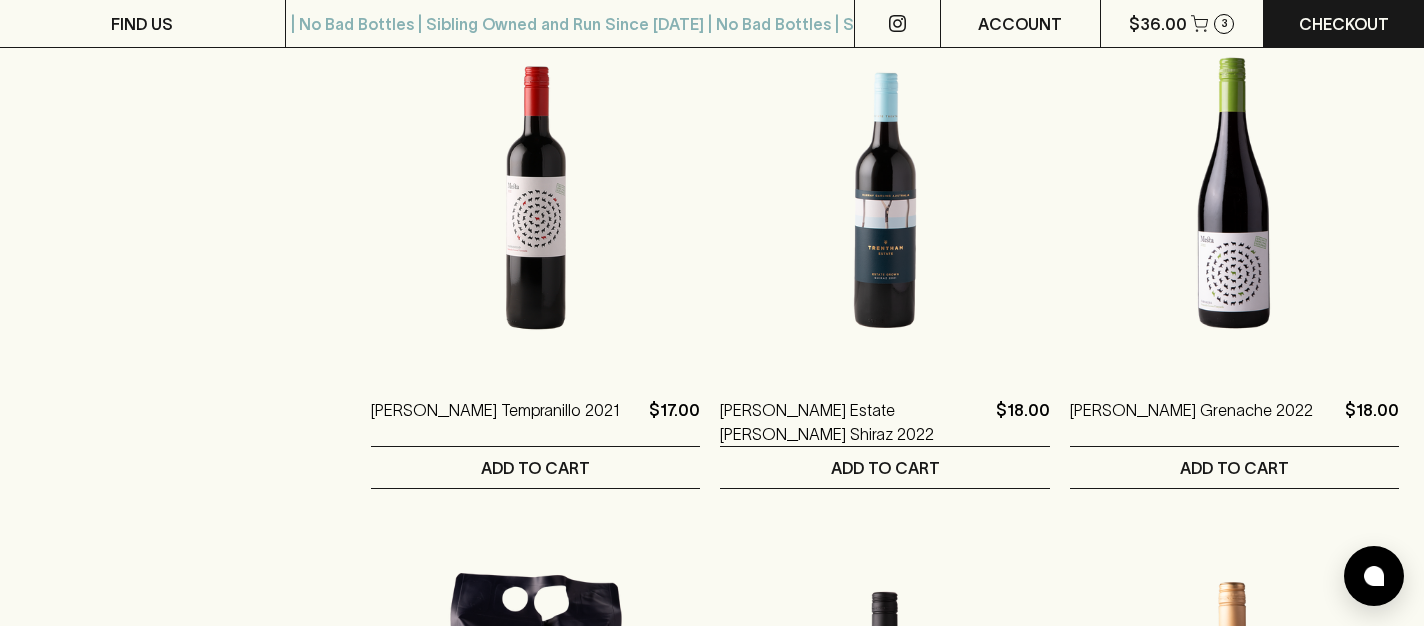 scroll, scrollTop: 2505, scrollLeft: 0, axis: vertical 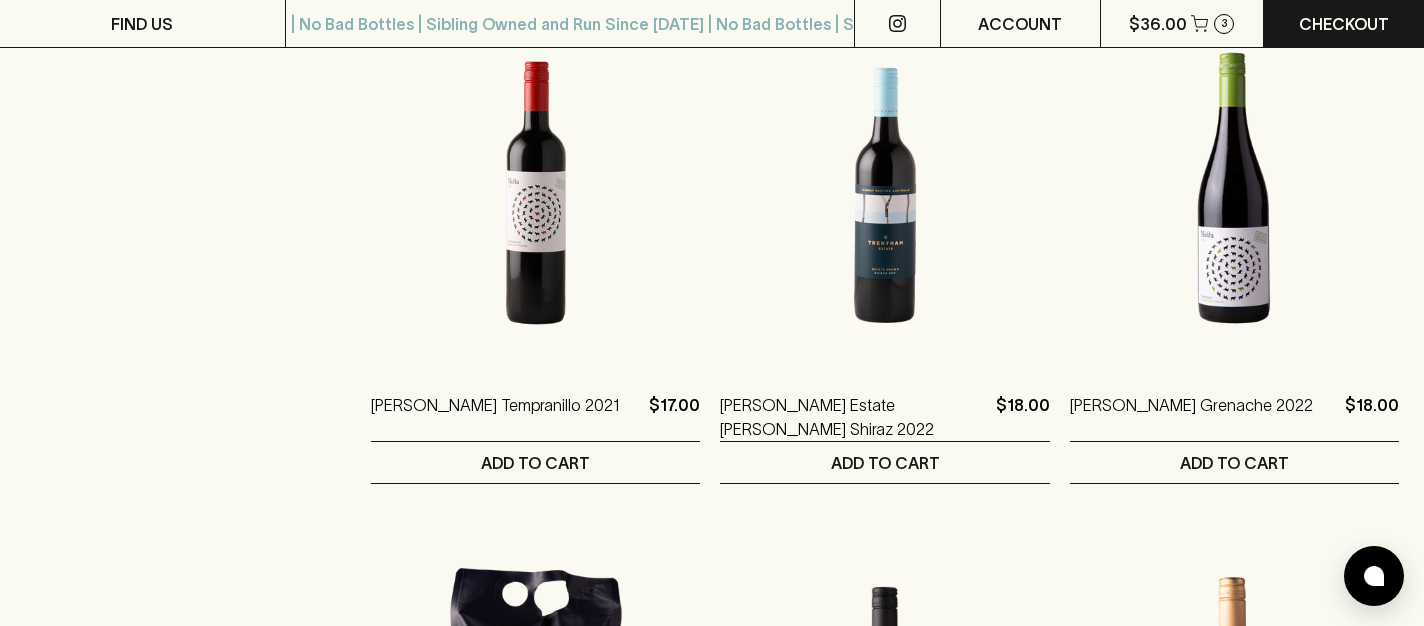 click 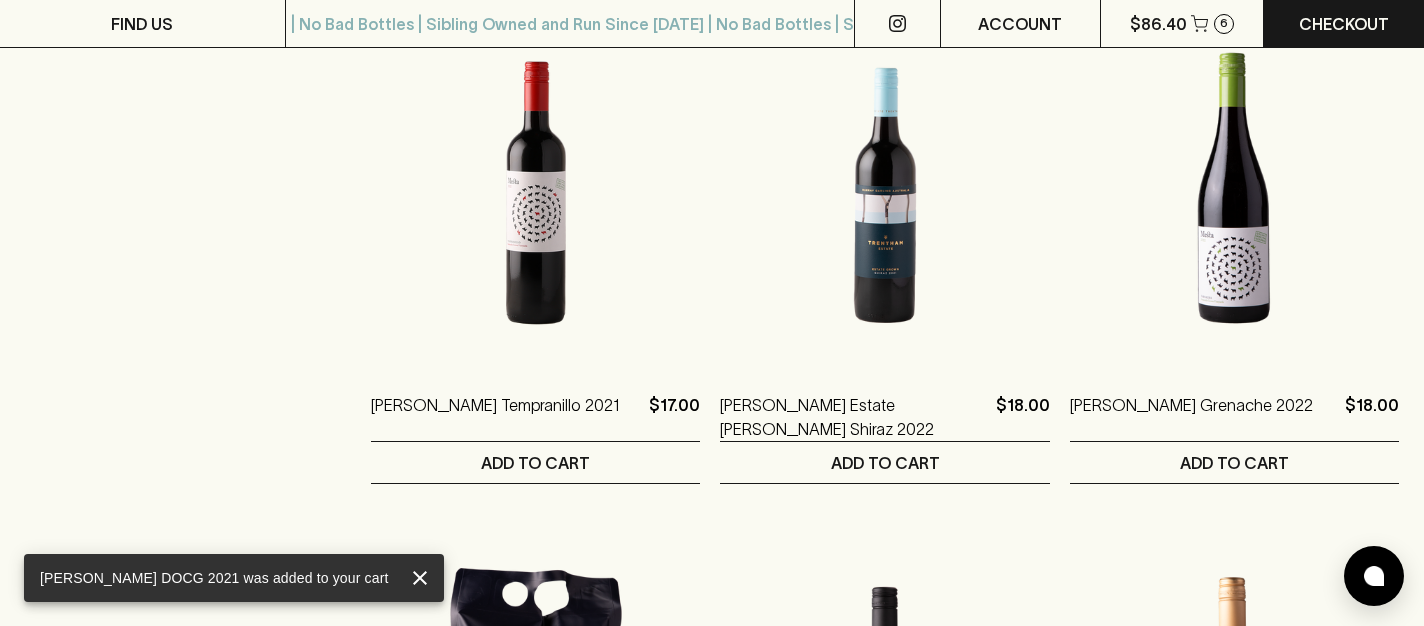 click on "2" at bounding box center [1192, 1601] 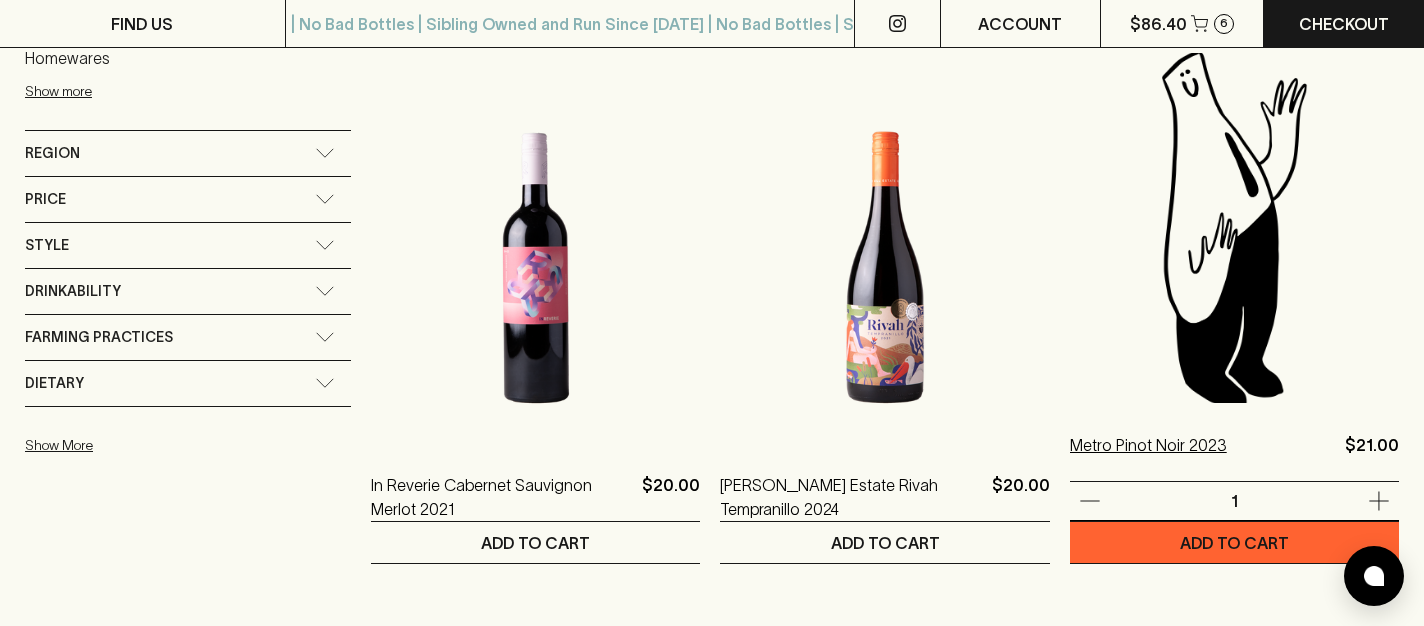 scroll, scrollTop: 815, scrollLeft: 0, axis: vertical 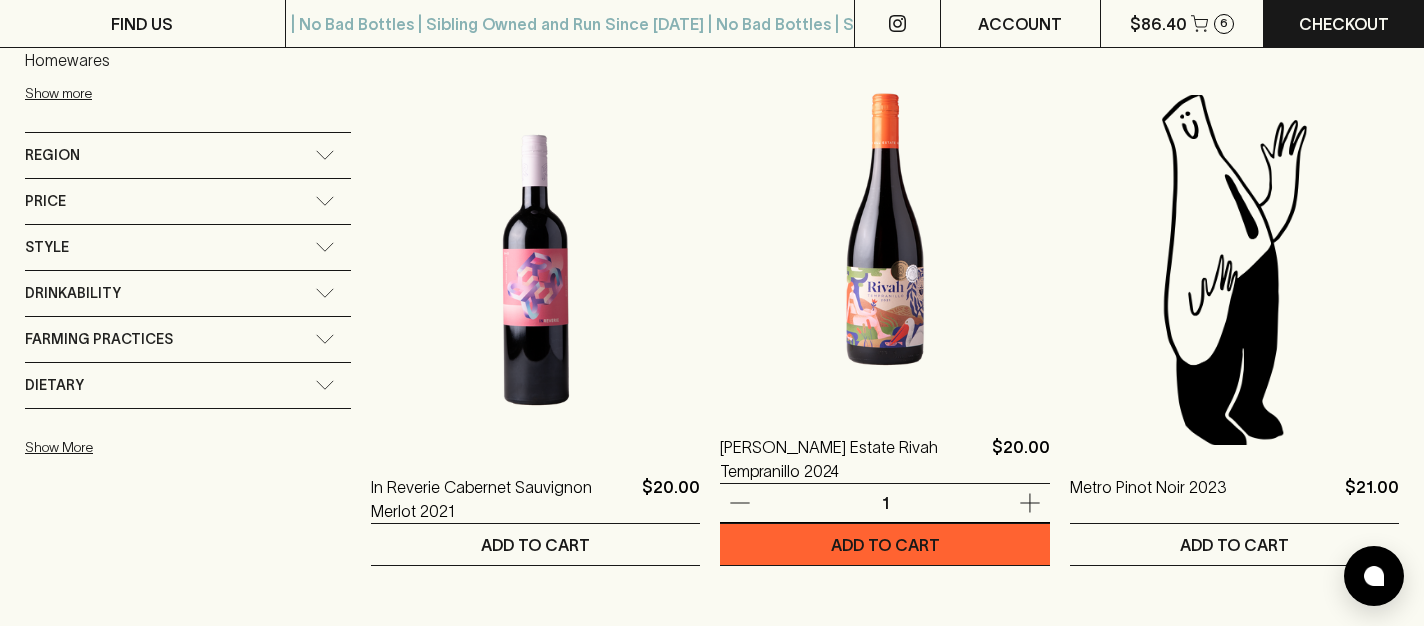 click 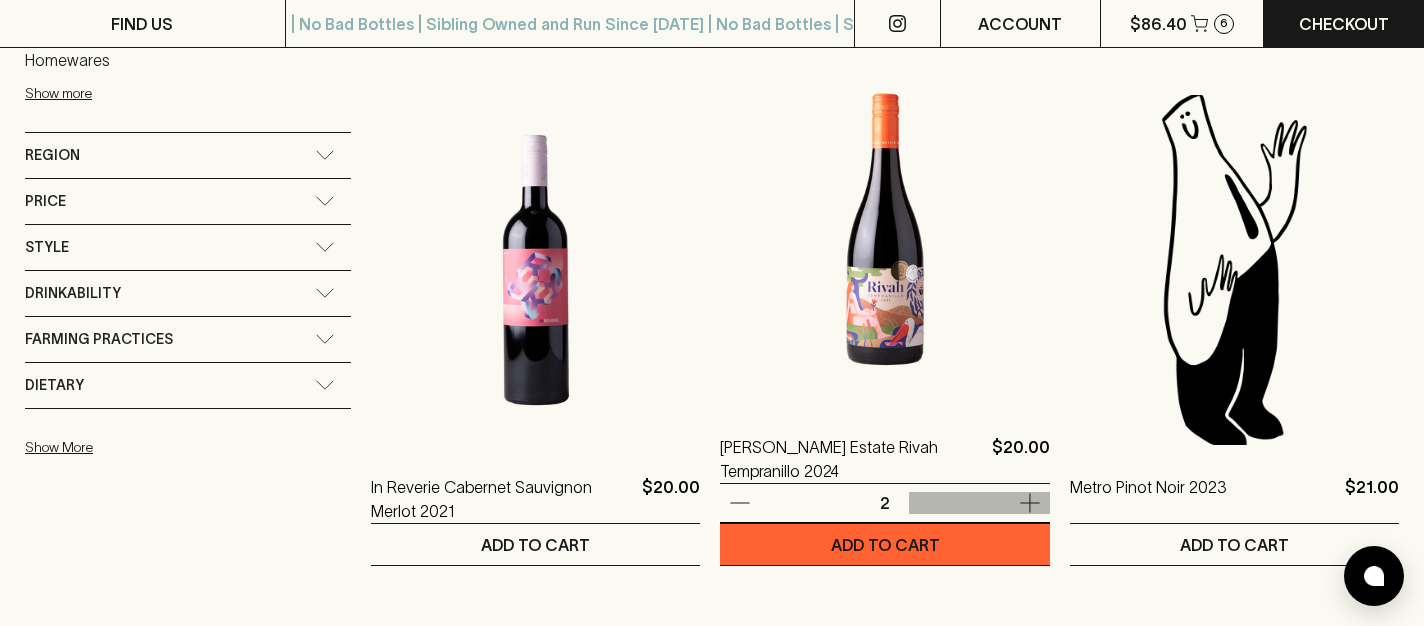 drag, startPoint x: 532, startPoint y: 502, endPoint x: 493, endPoint y: 522, distance: 43.829212 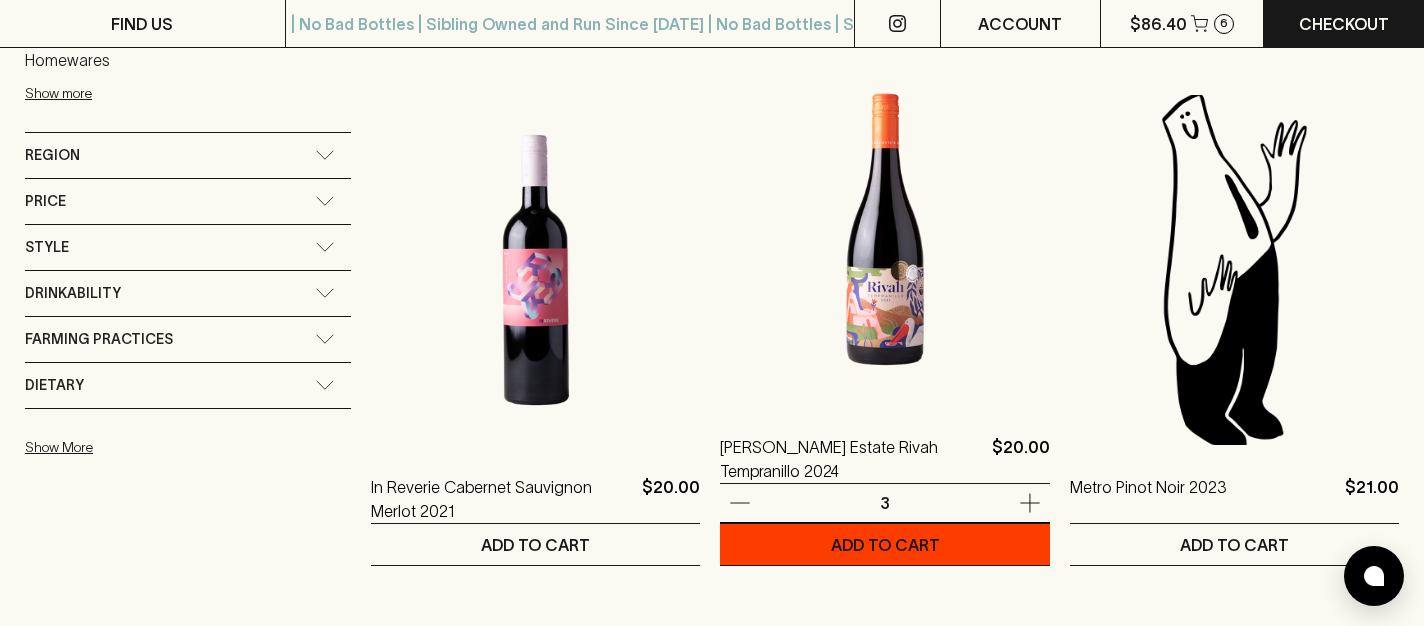 click on "ADD TO CART" at bounding box center (885, 545) 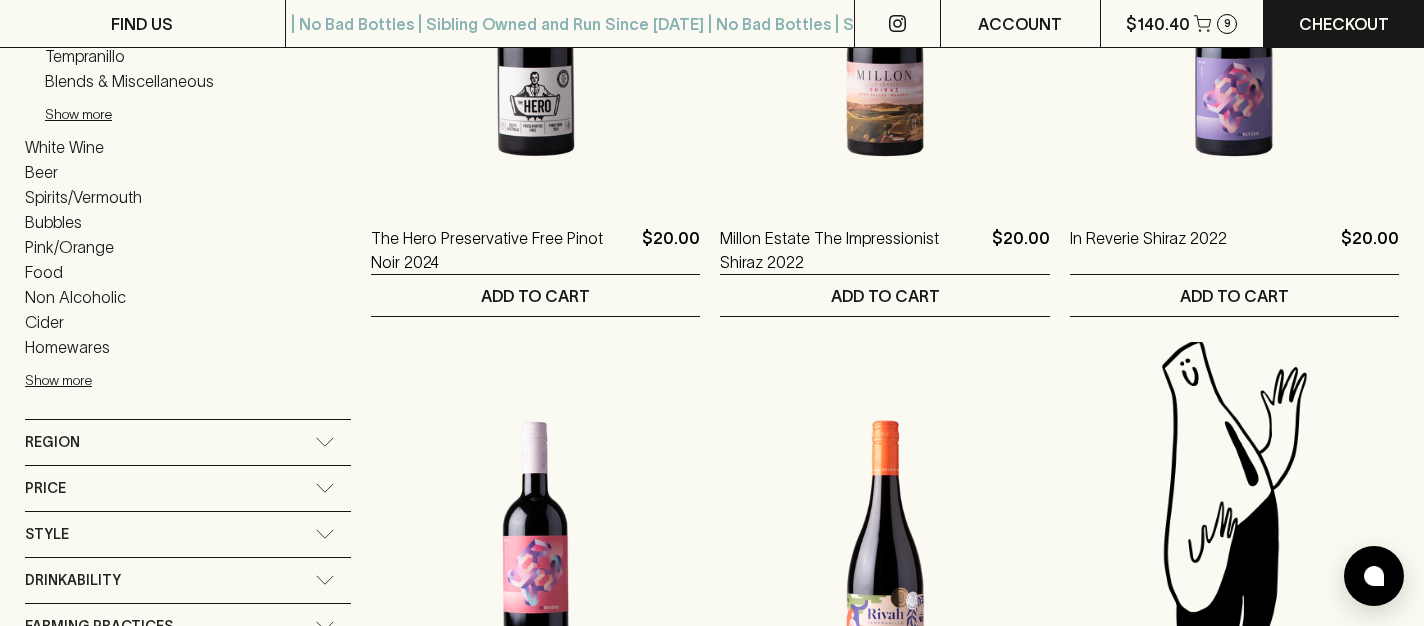scroll, scrollTop: 408, scrollLeft: 0, axis: vertical 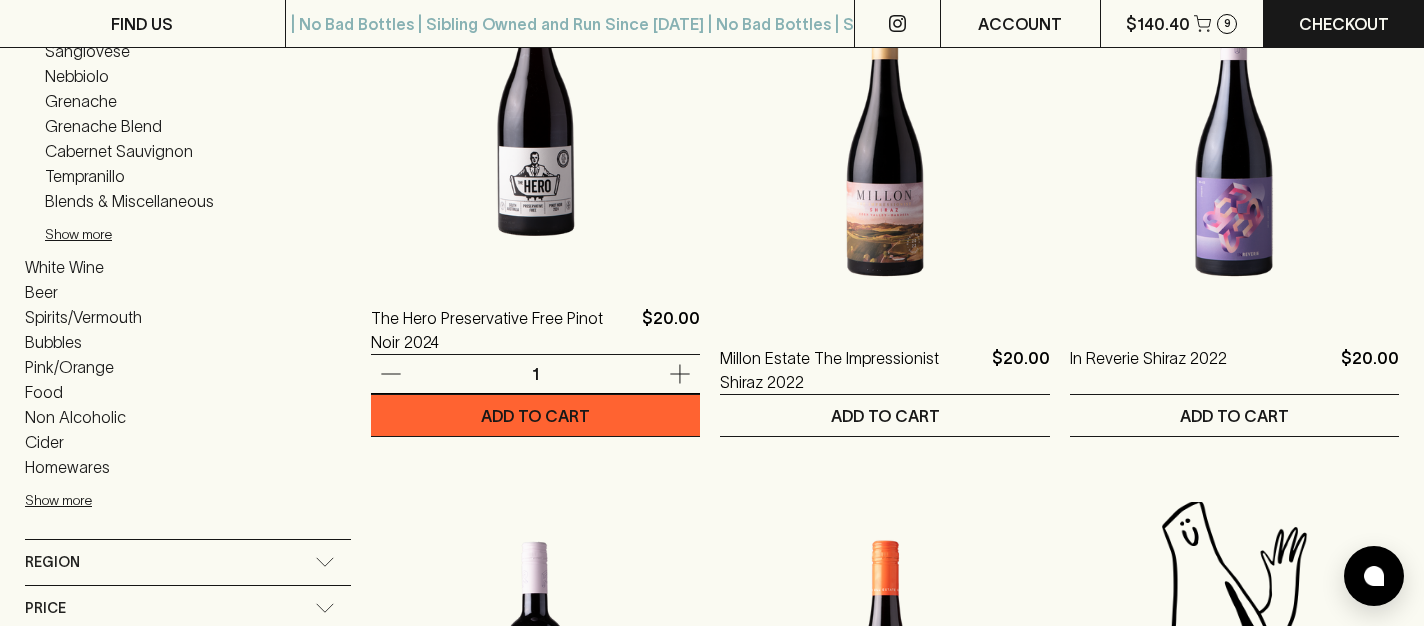 click 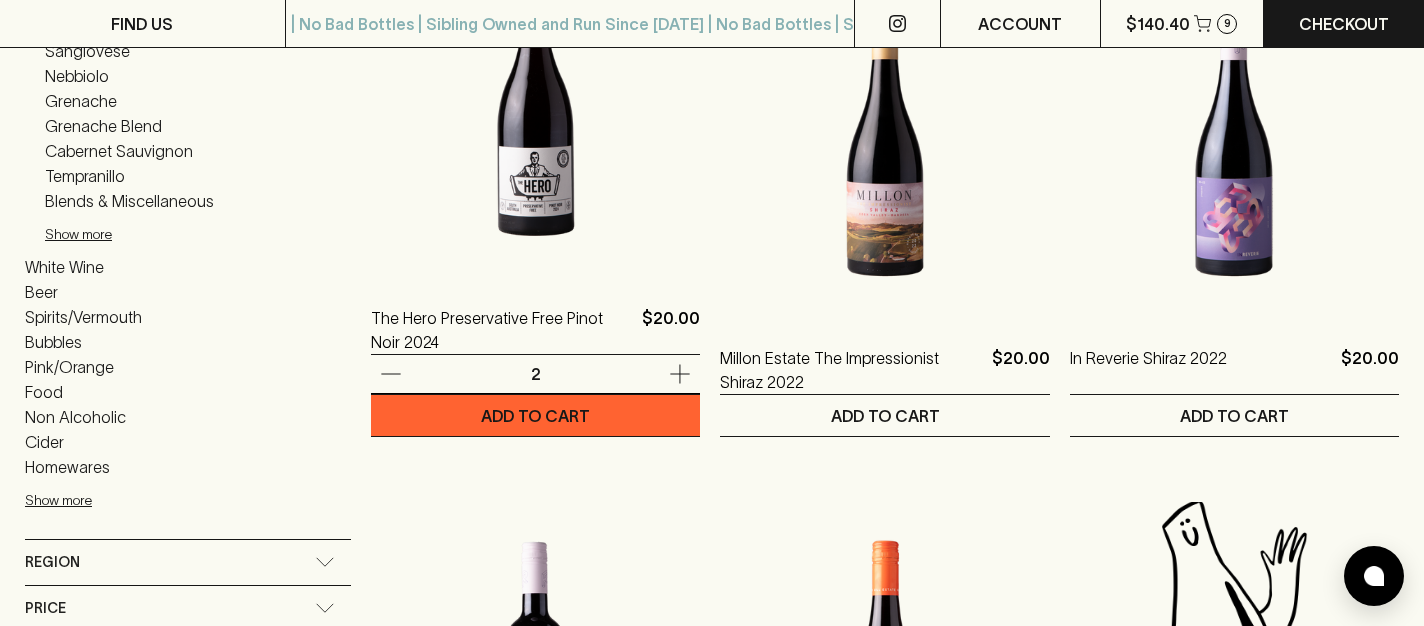 click 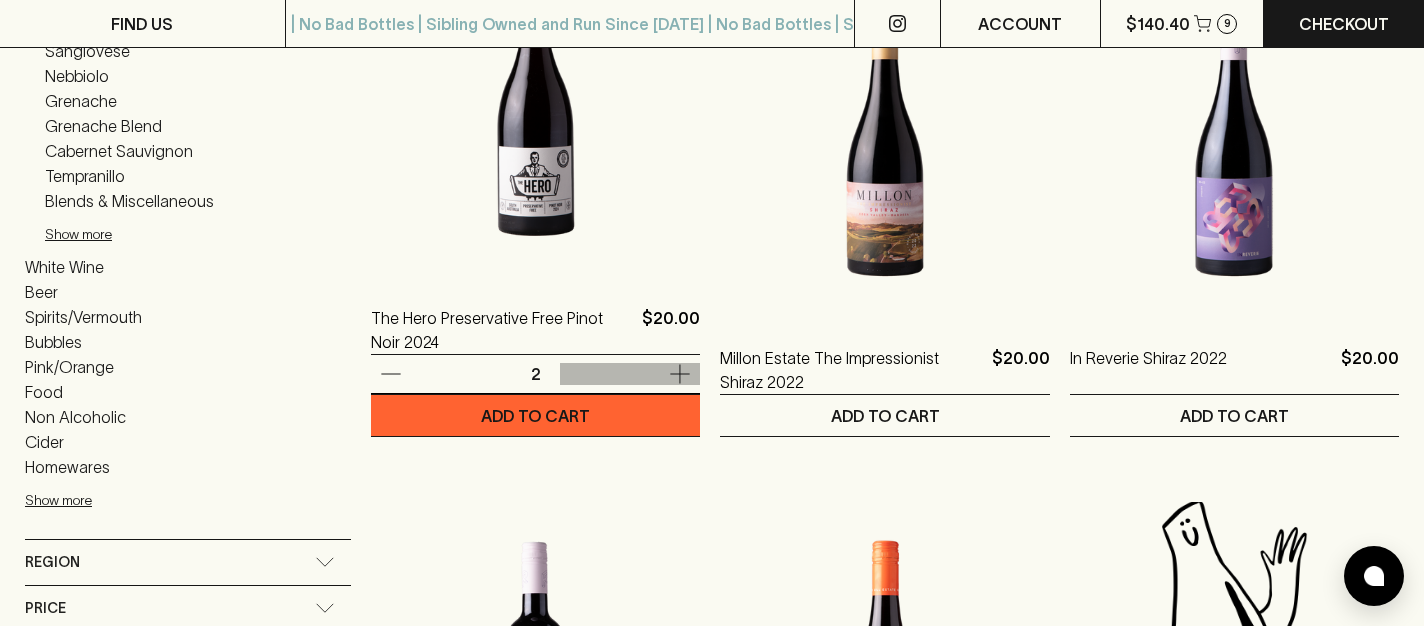 click 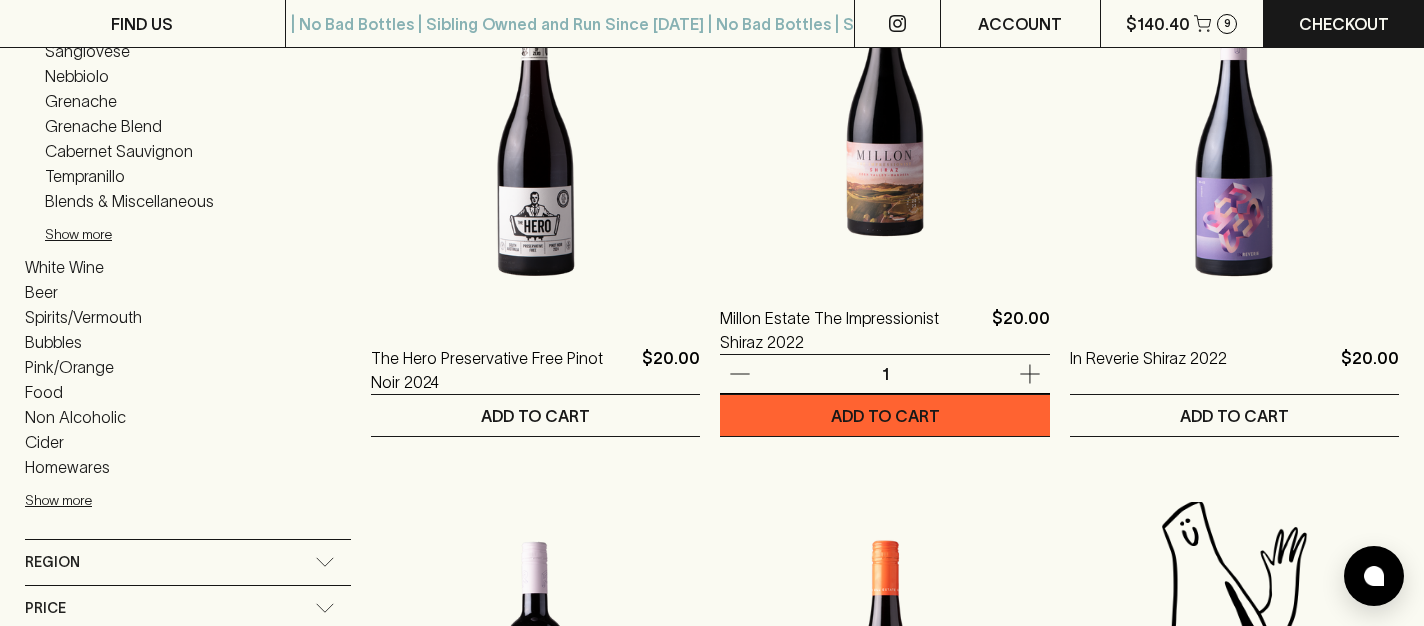 click 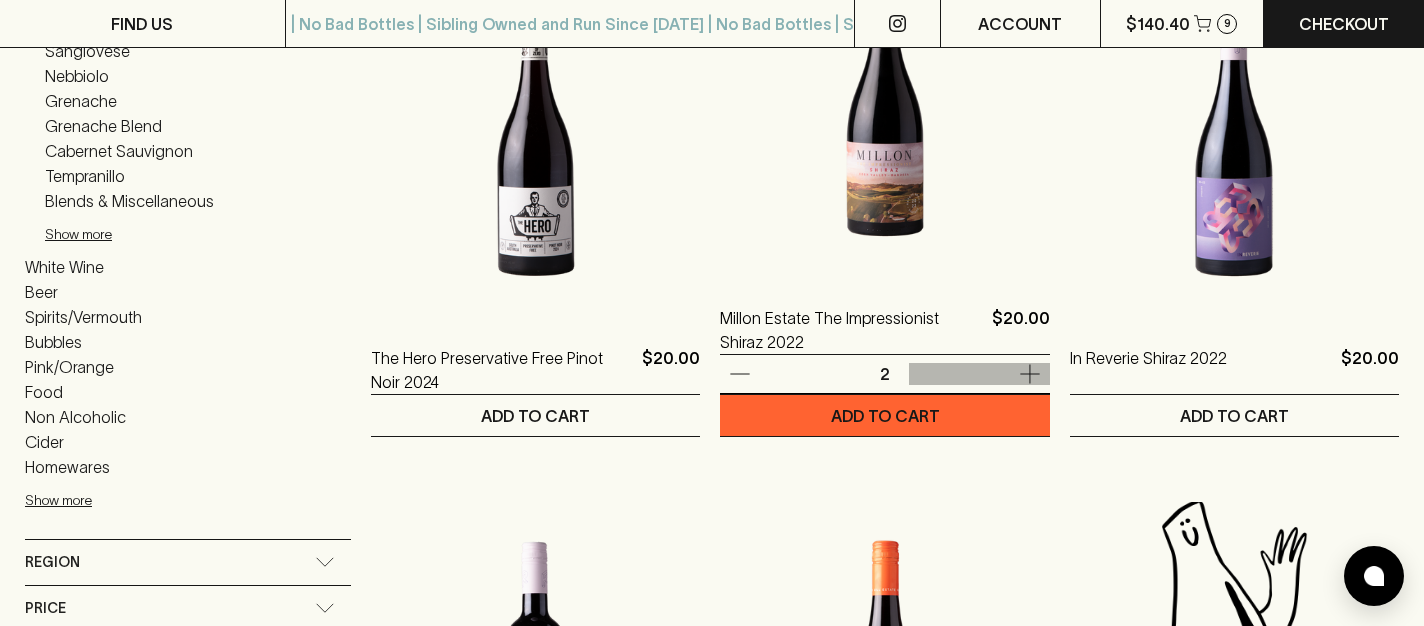 click 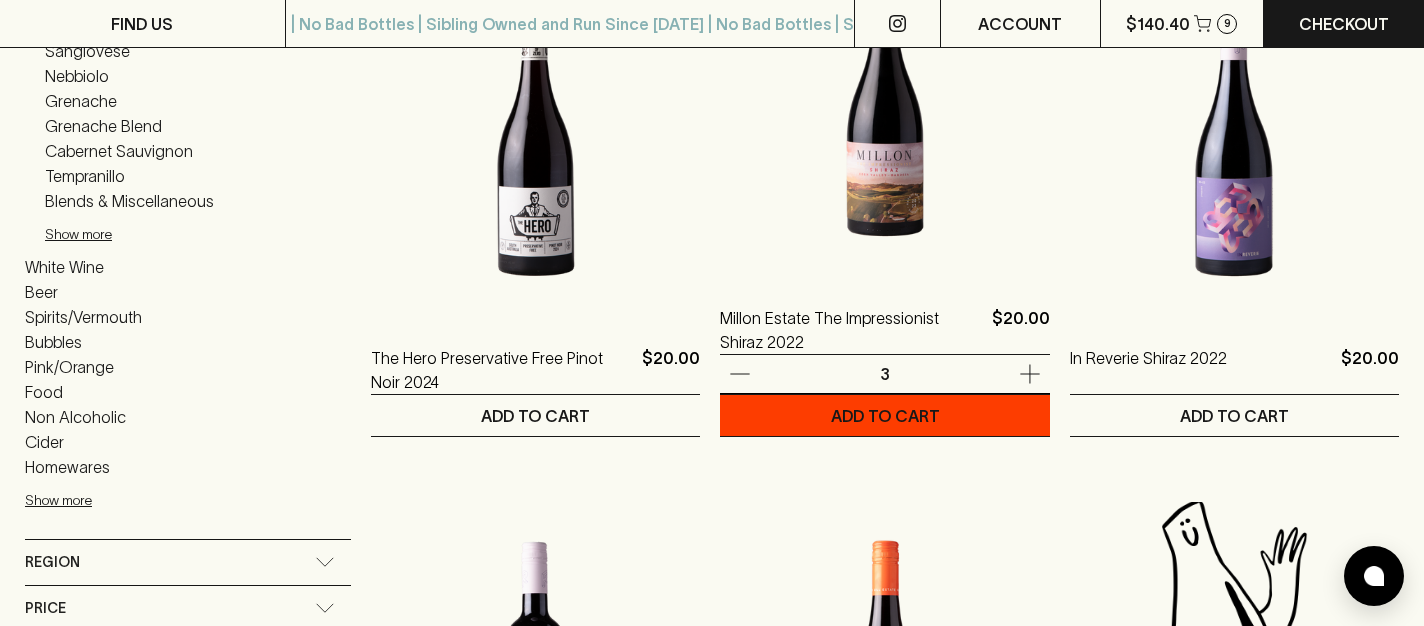 click on "ADD TO CART" at bounding box center (885, 416) 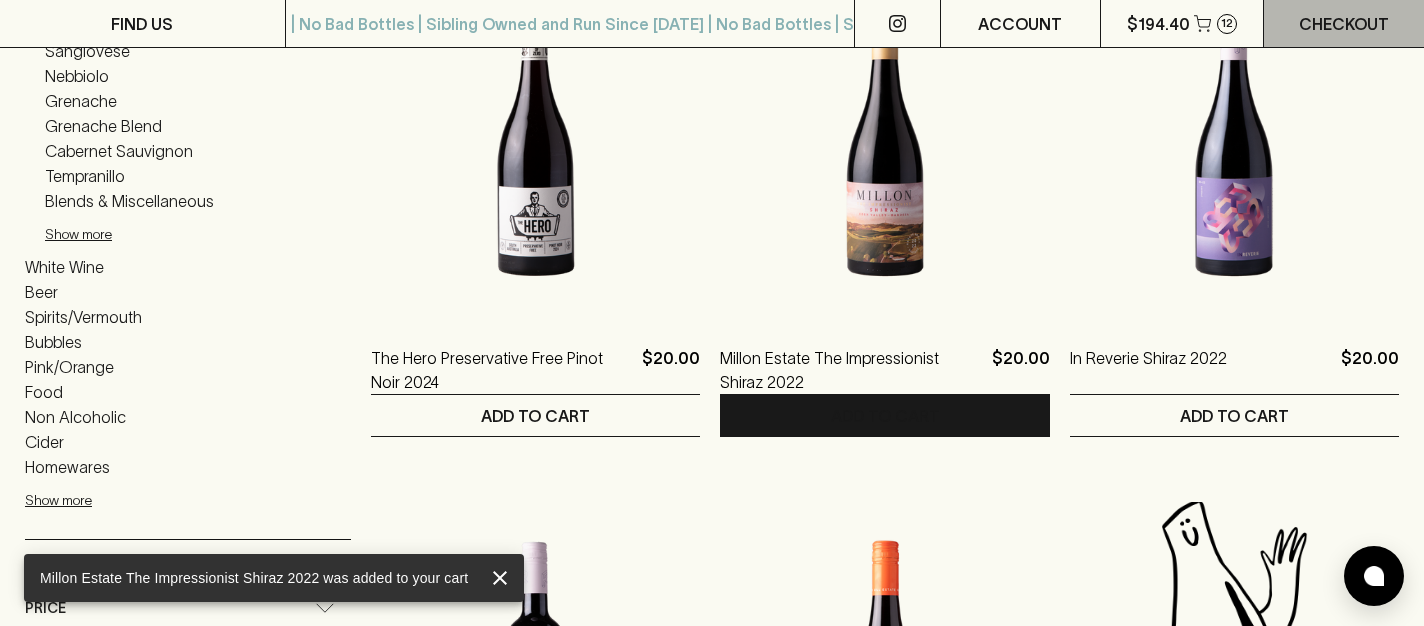 click on "Checkout" at bounding box center (1344, 24) 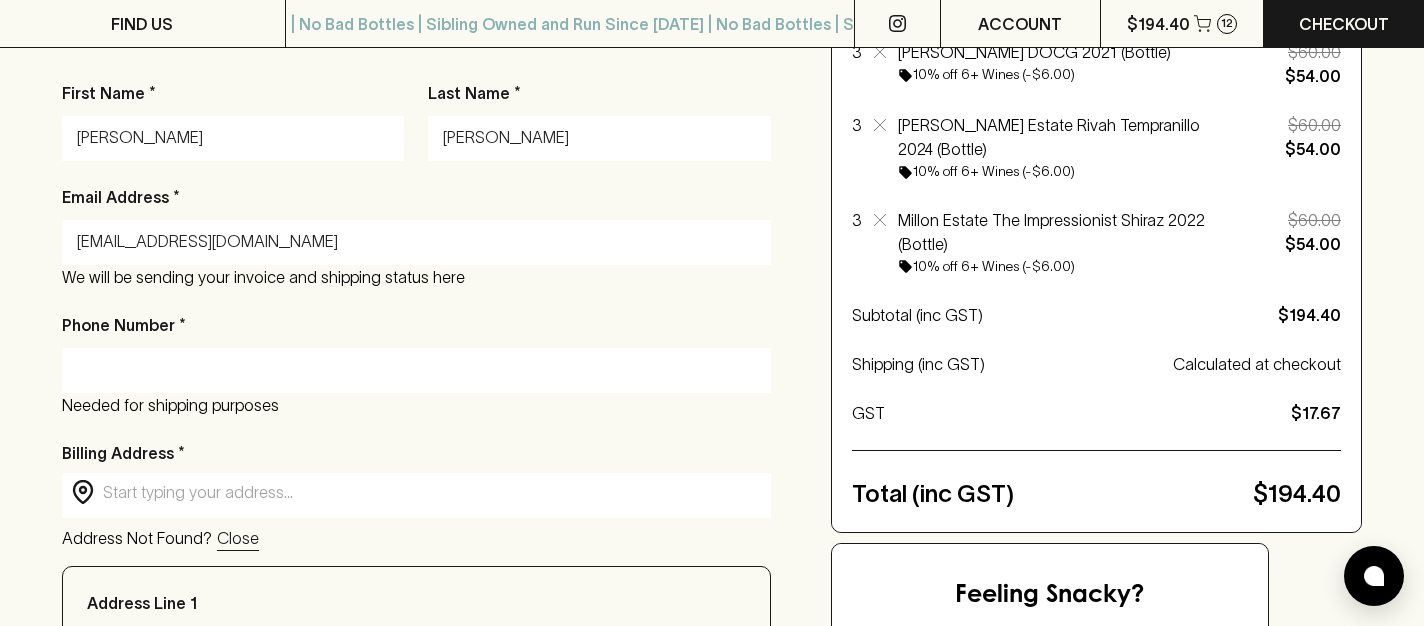 scroll, scrollTop: 341, scrollLeft: 0, axis: vertical 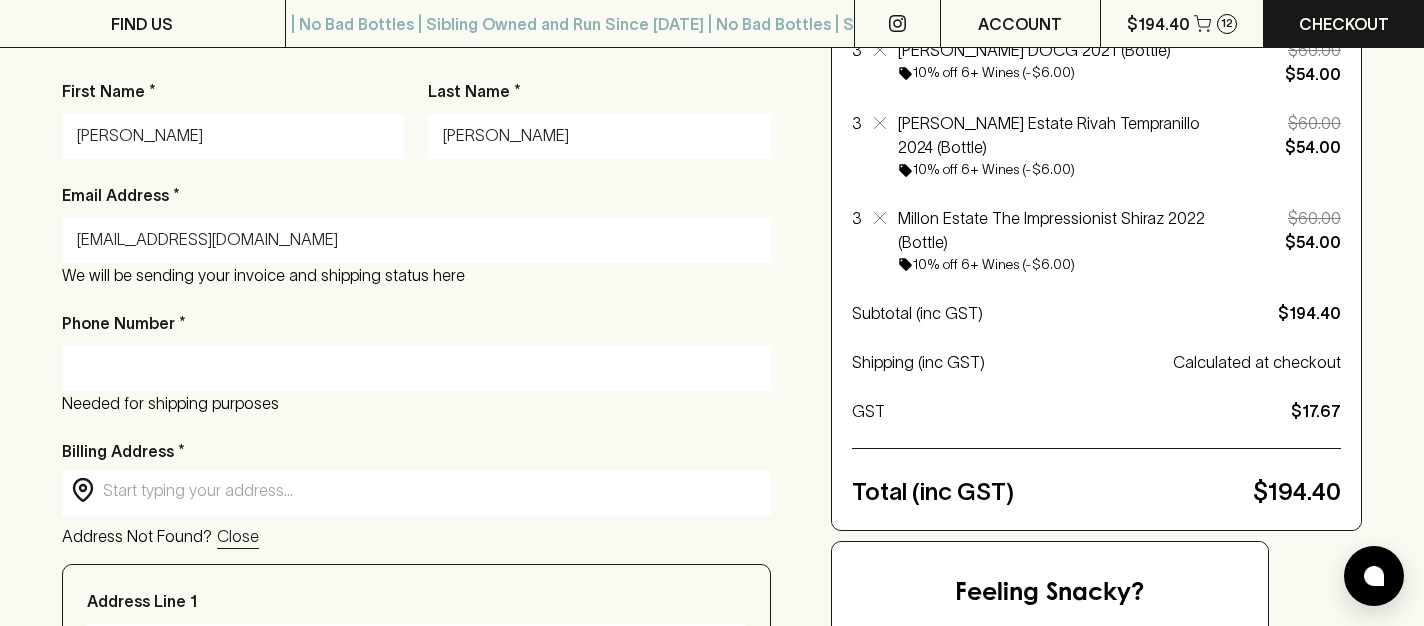 click on "Phone Number *" at bounding box center (416, 368) 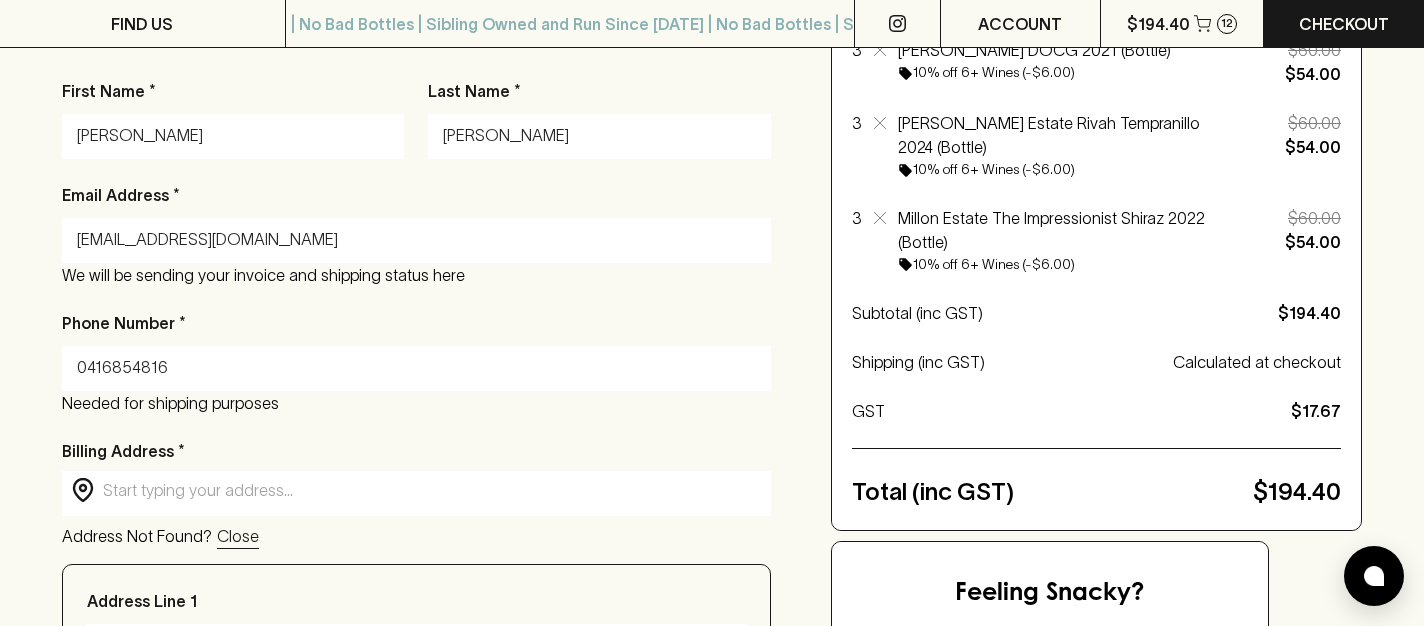 type on "0416854816" 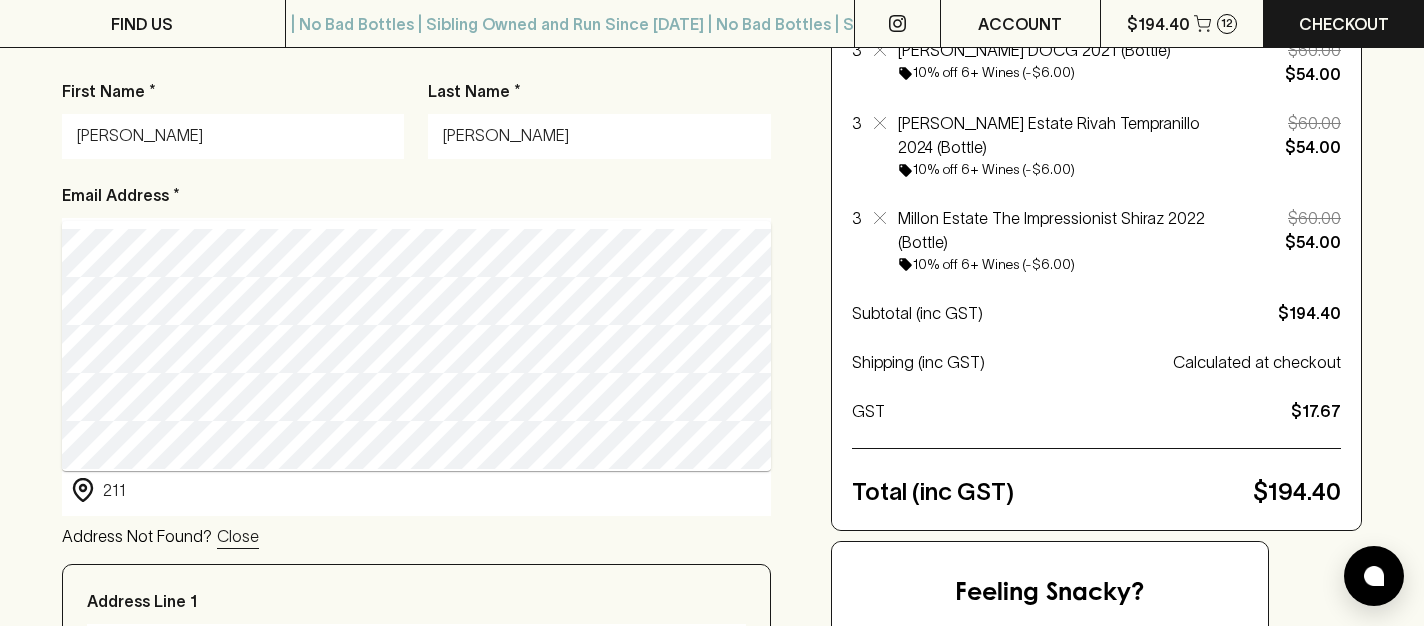 type on "[STREET_ADDRESS][PERSON_NAME]" 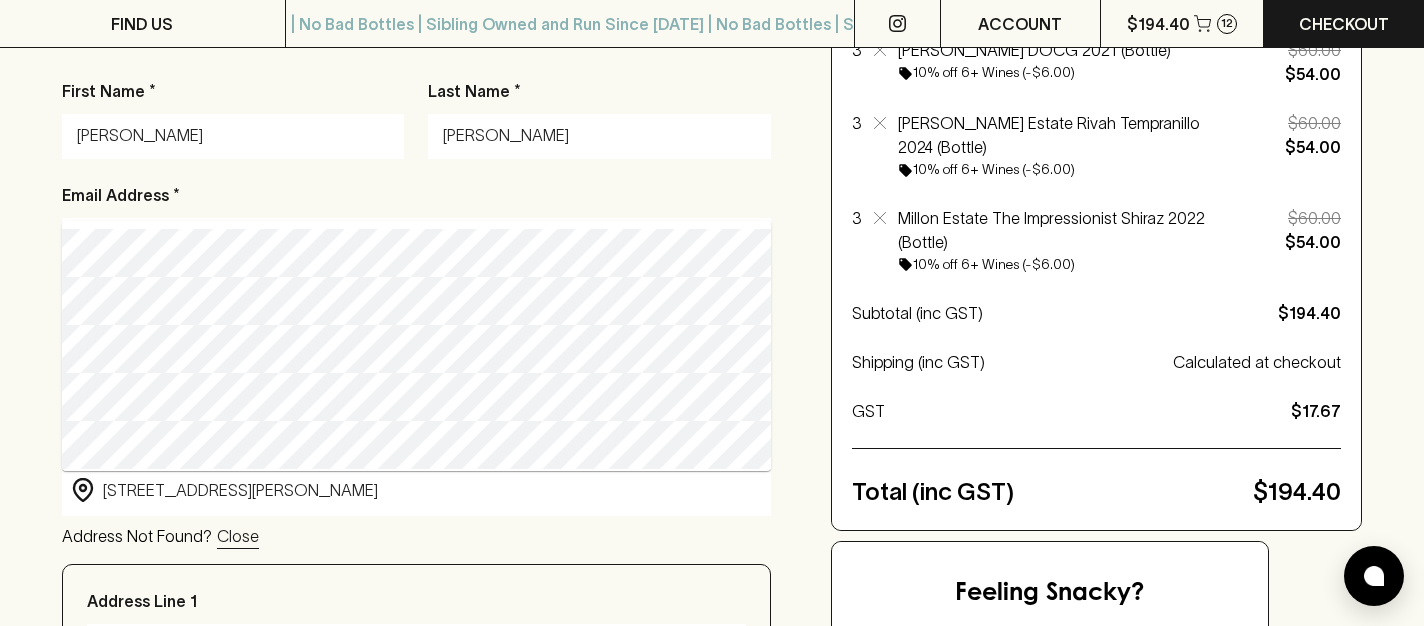 type on "Grey house" 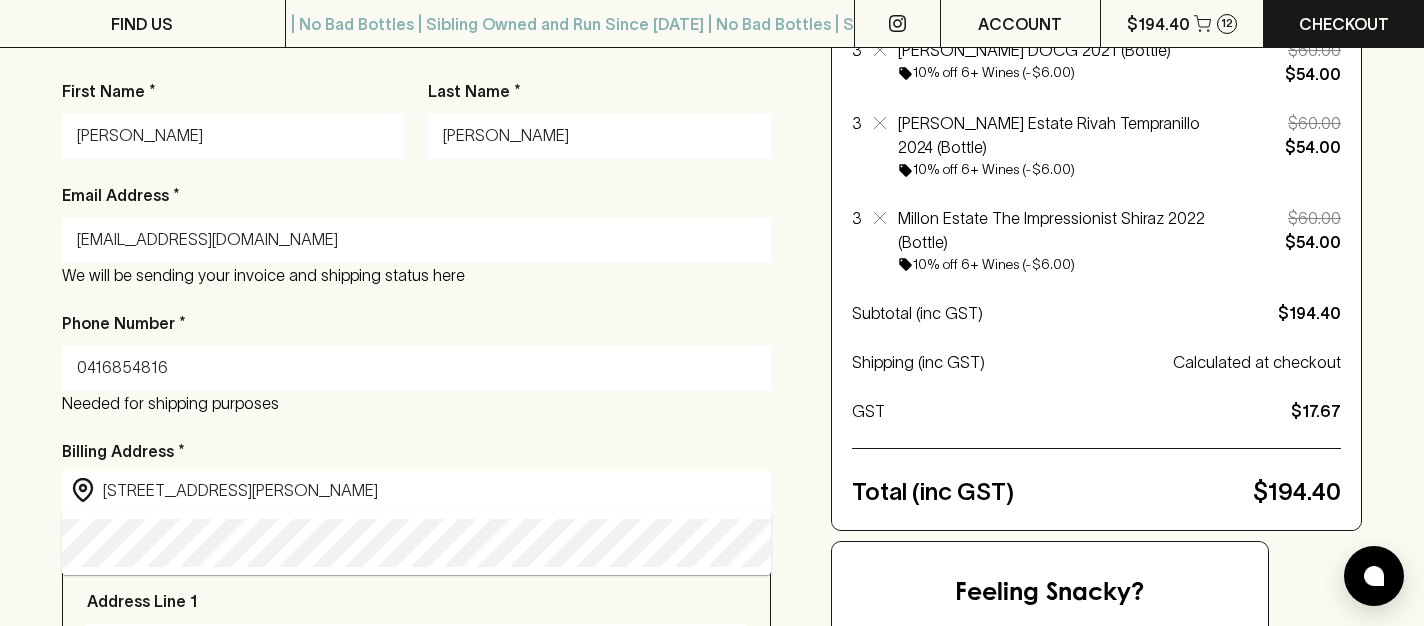 click on "Needed for shipping purposes" at bounding box center (416, 403) 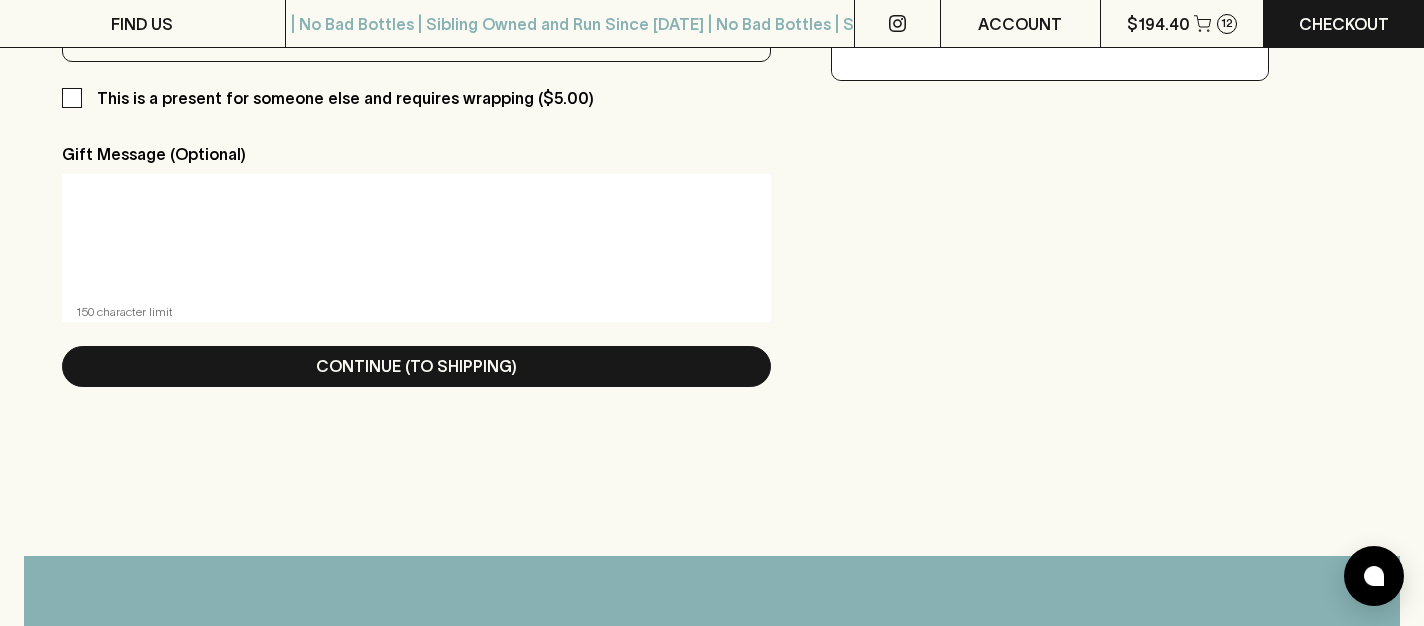 scroll, scrollTop: 1234, scrollLeft: 0, axis: vertical 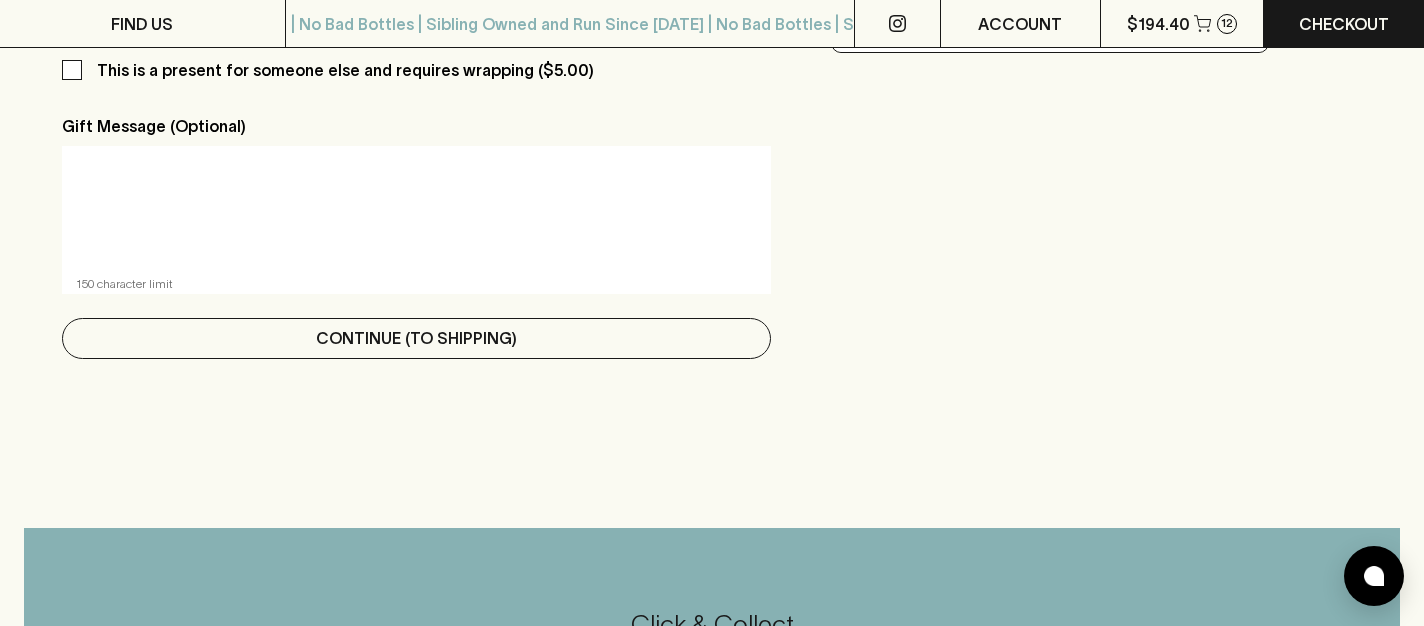 click on "Continue (To Shipping)" at bounding box center (416, 338) 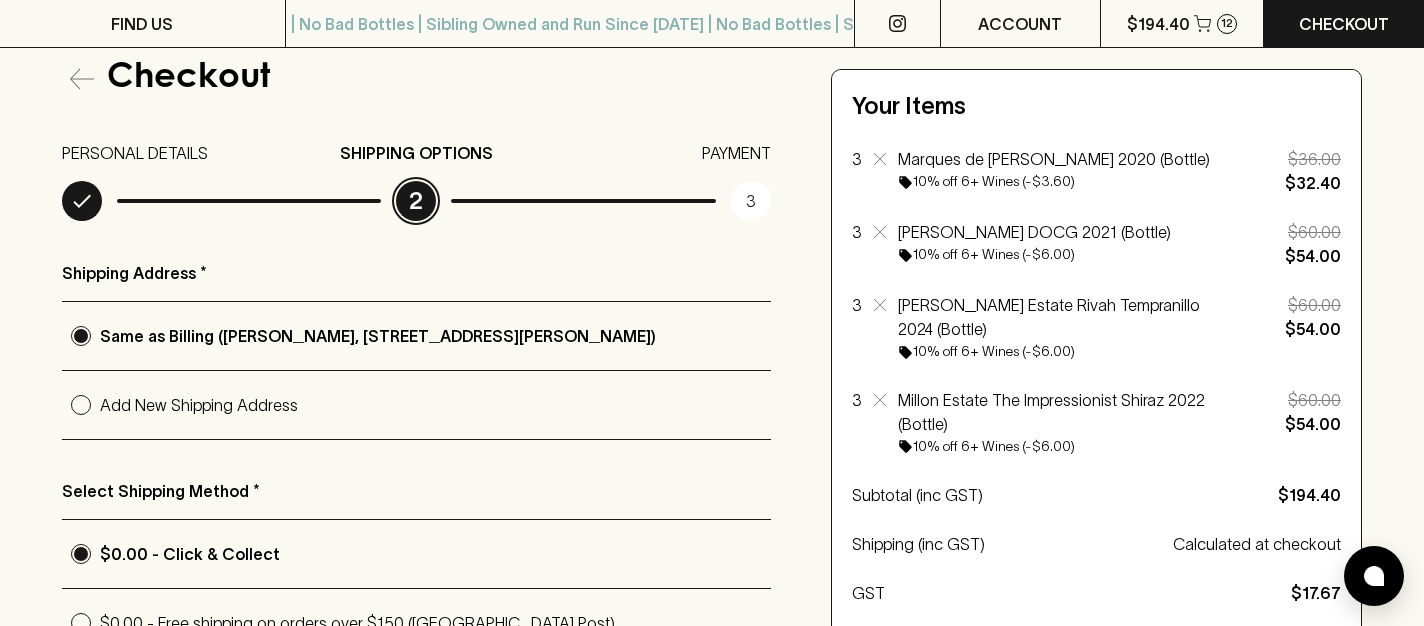scroll, scrollTop: 158, scrollLeft: 0, axis: vertical 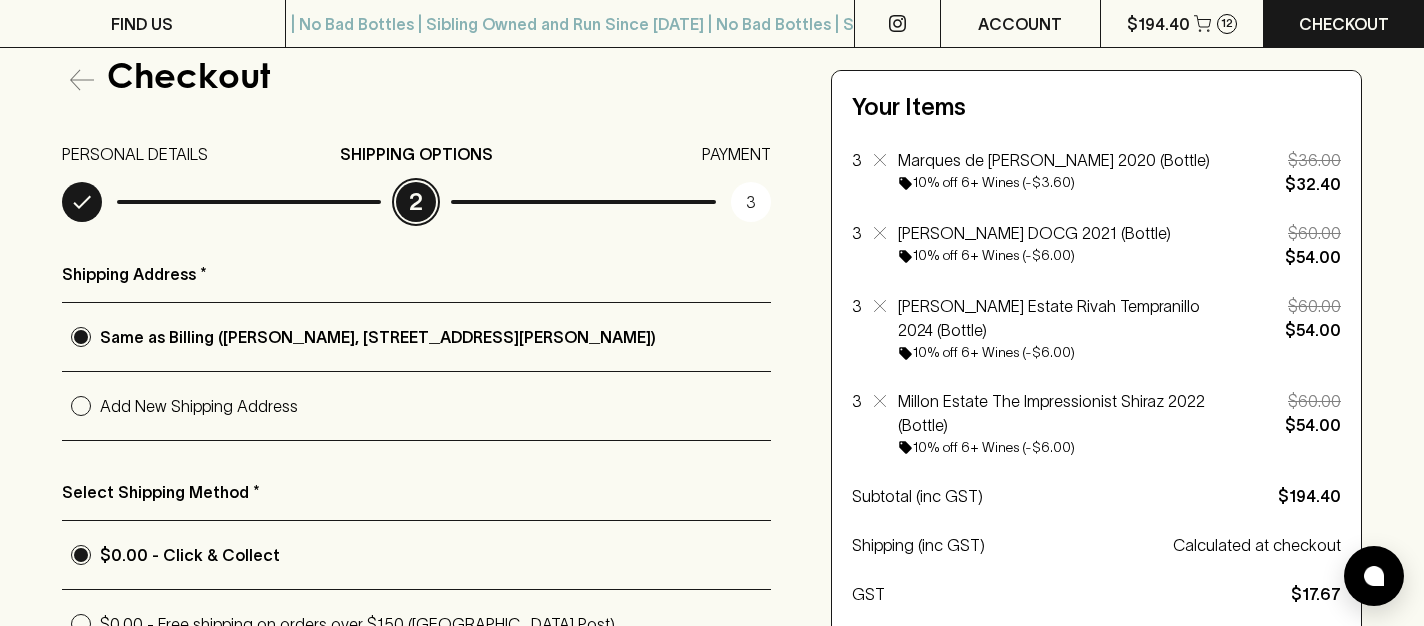 click 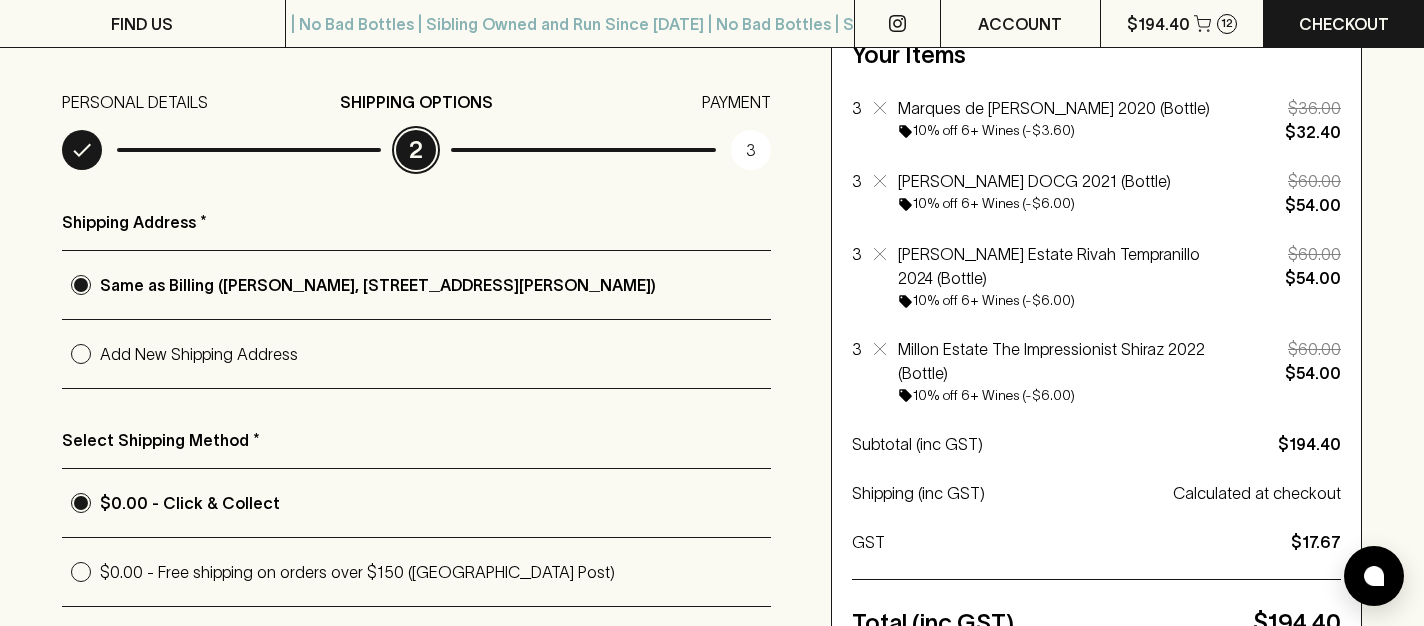 scroll, scrollTop: 0, scrollLeft: 0, axis: both 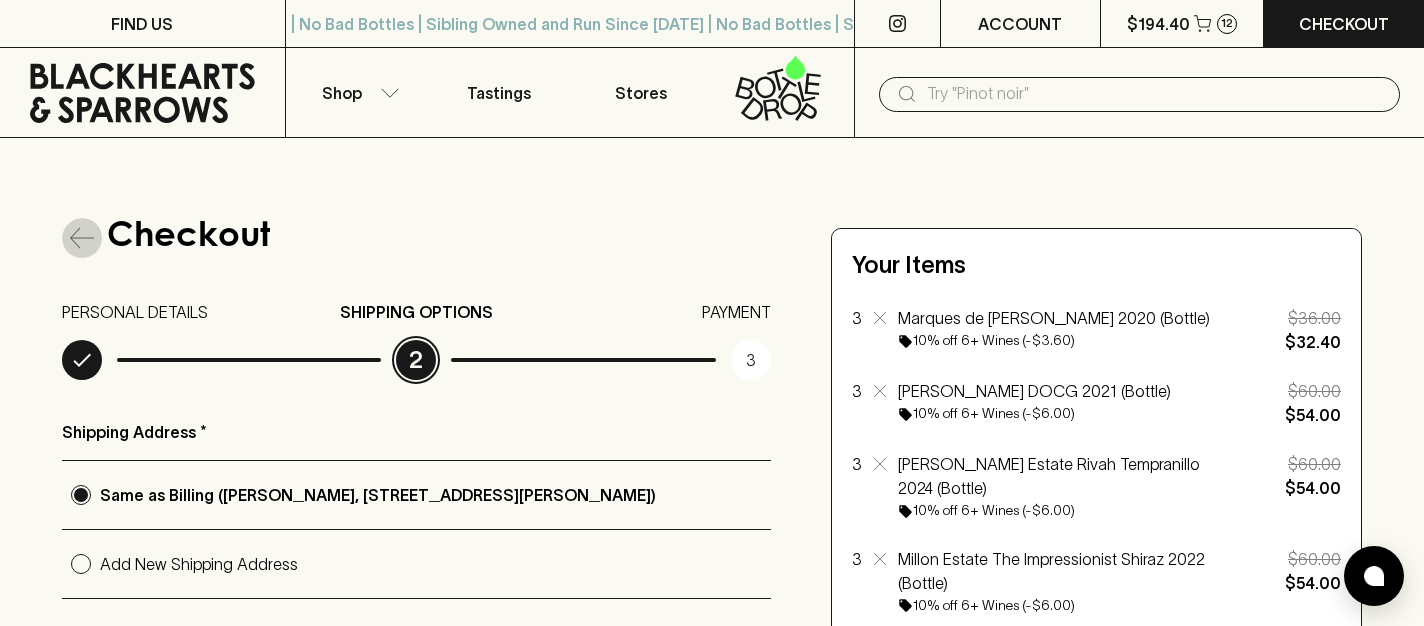click 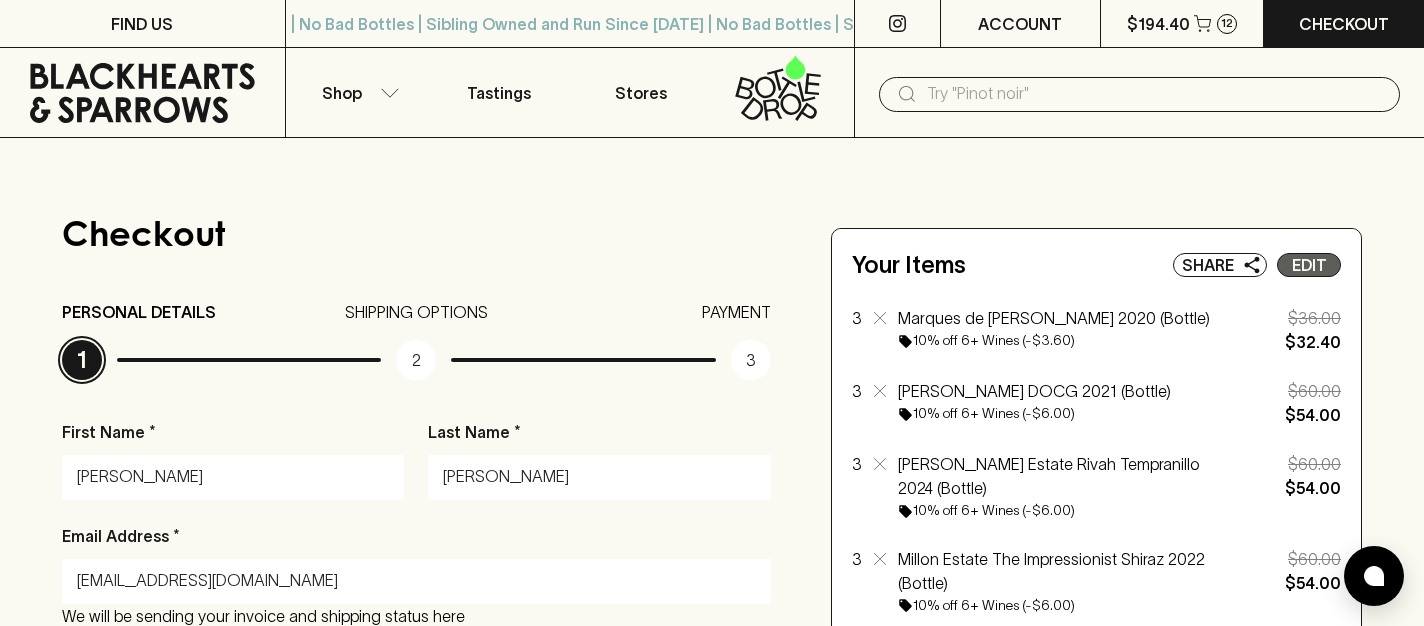 click on "Edit" at bounding box center [1309, 265] 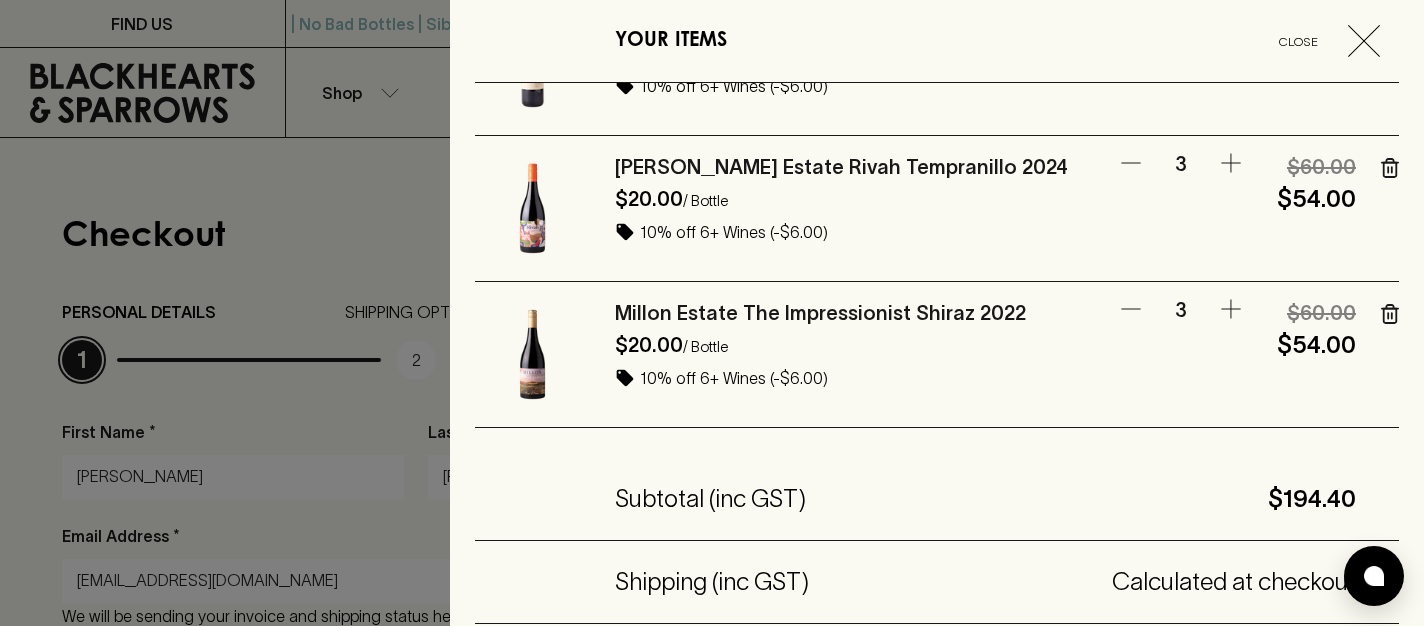 scroll, scrollTop: 308, scrollLeft: 0, axis: vertical 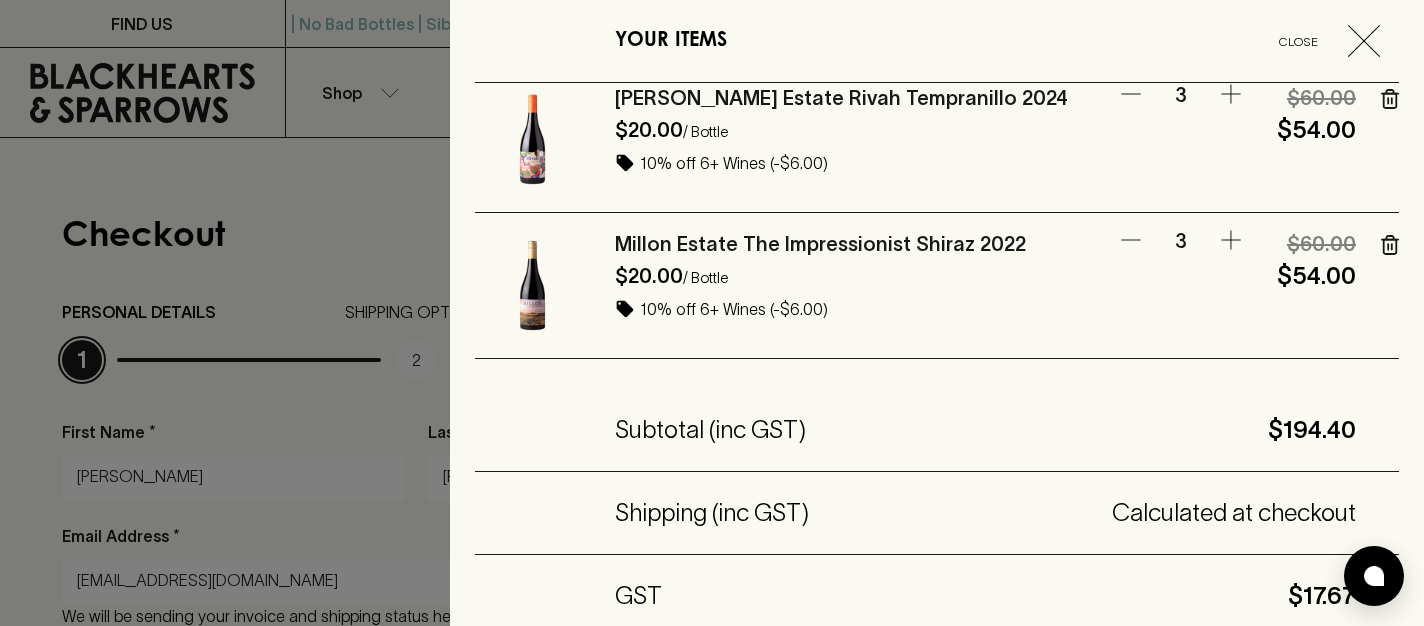 click 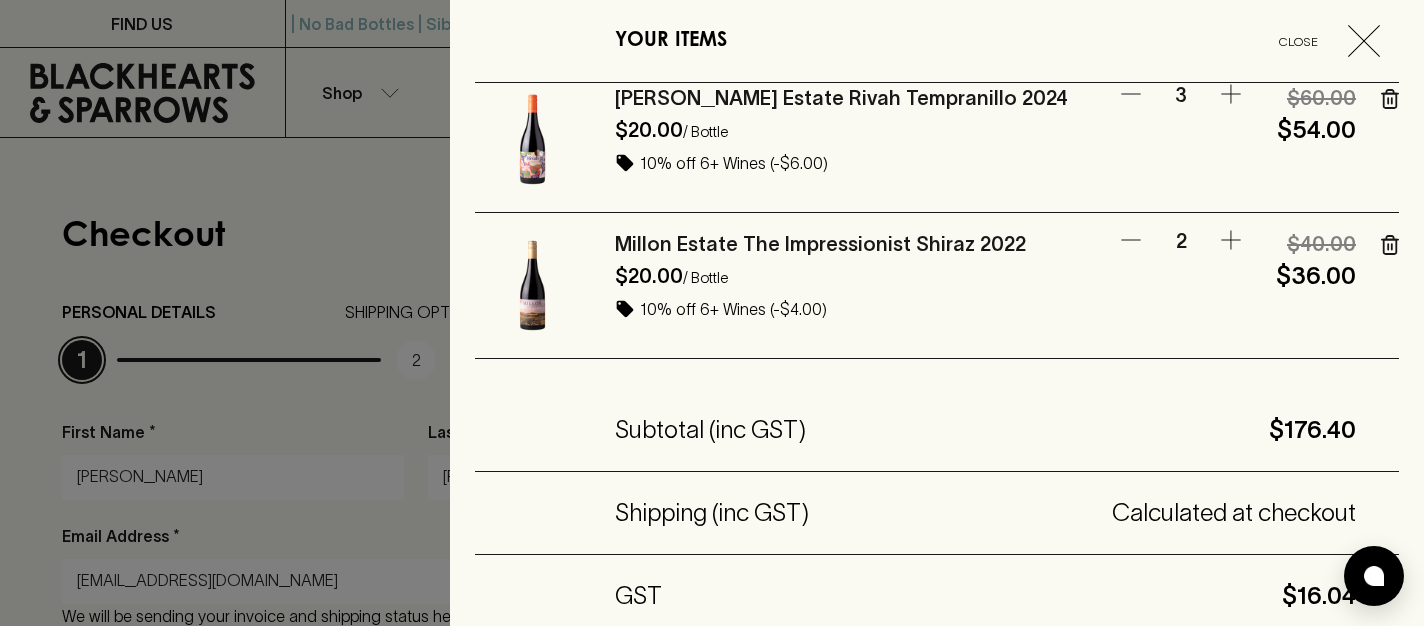 scroll, scrollTop: 175, scrollLeft: 0, axis: vertical 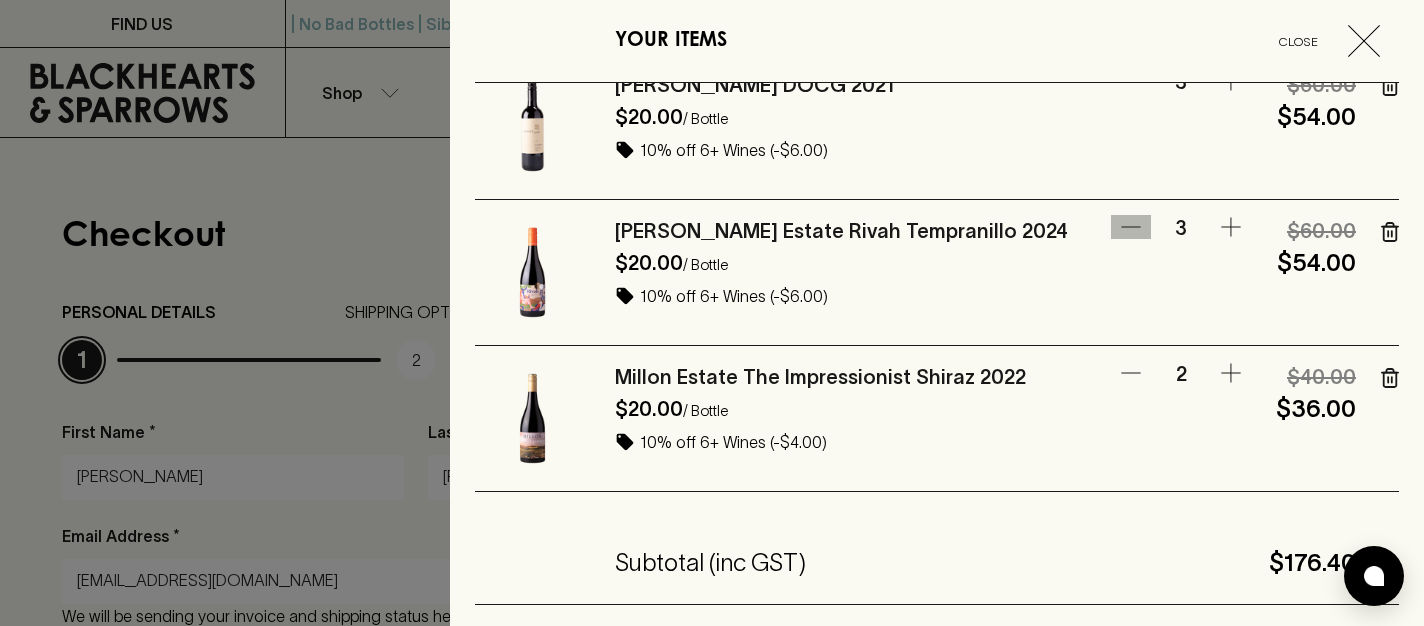 click 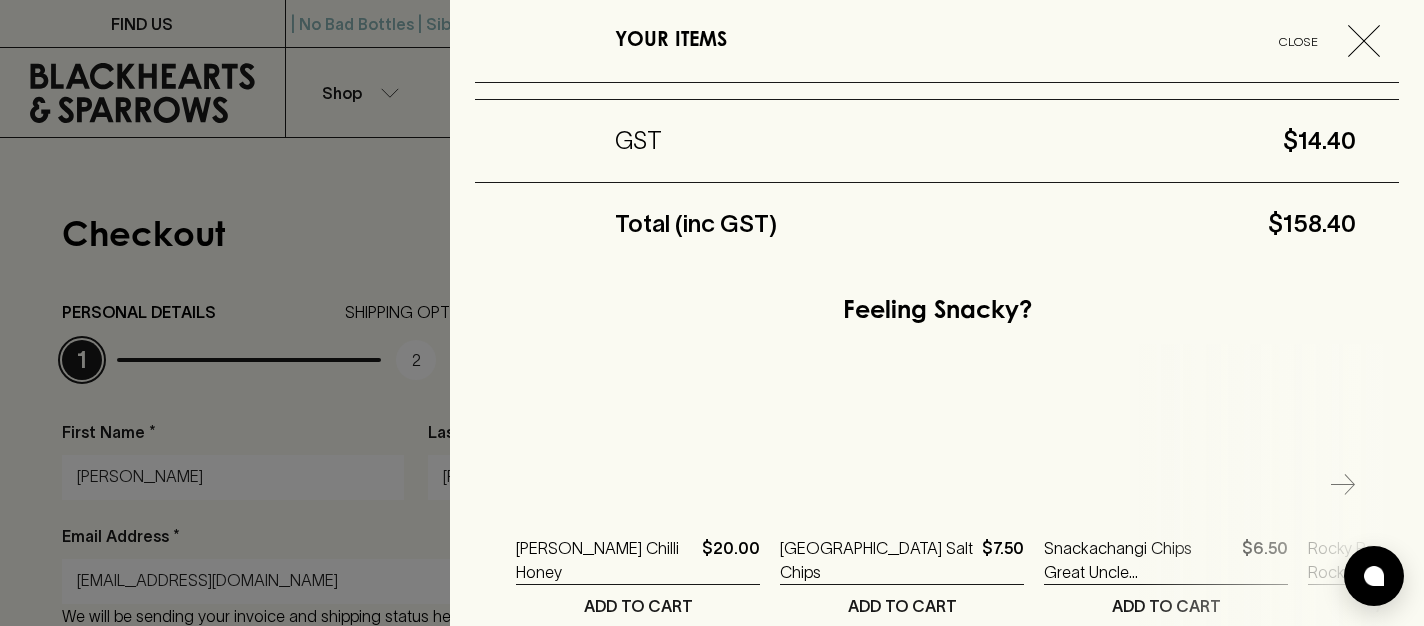 scroll, scrollTop: 942, scrollLeft: 0, axis: vertical 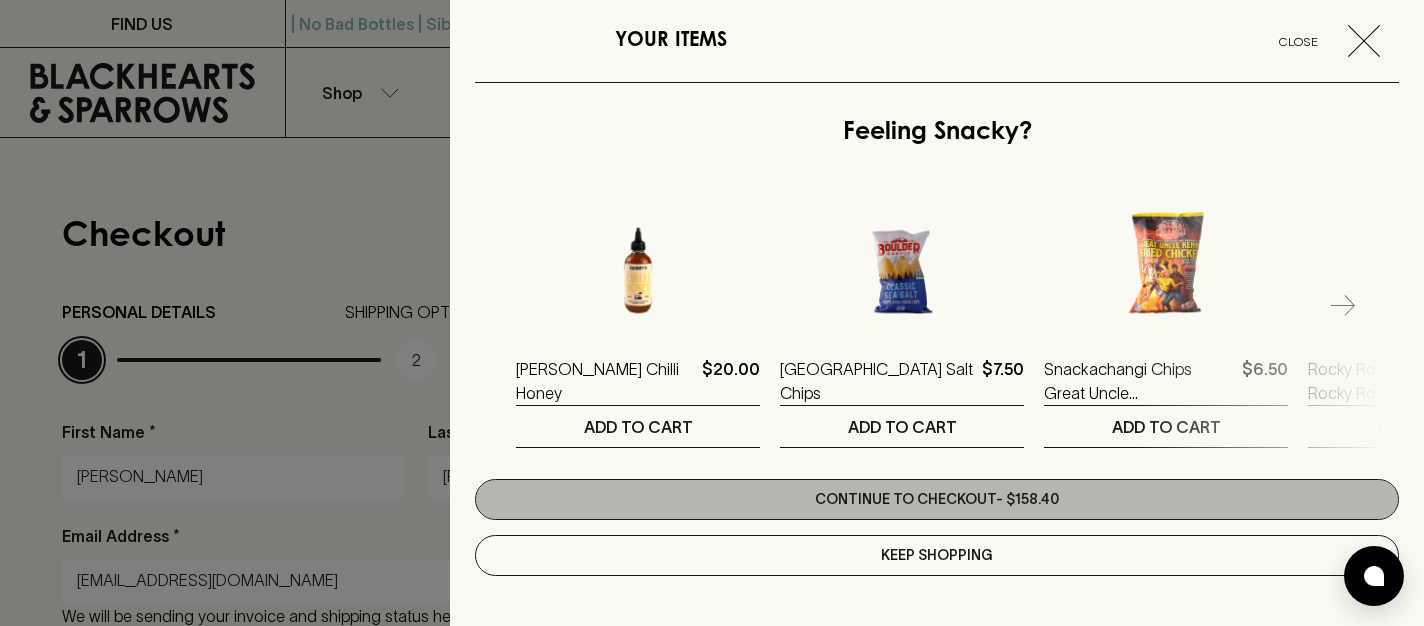 click on "Continue to checkout  - $158.40" at bounding box center [937, 499] 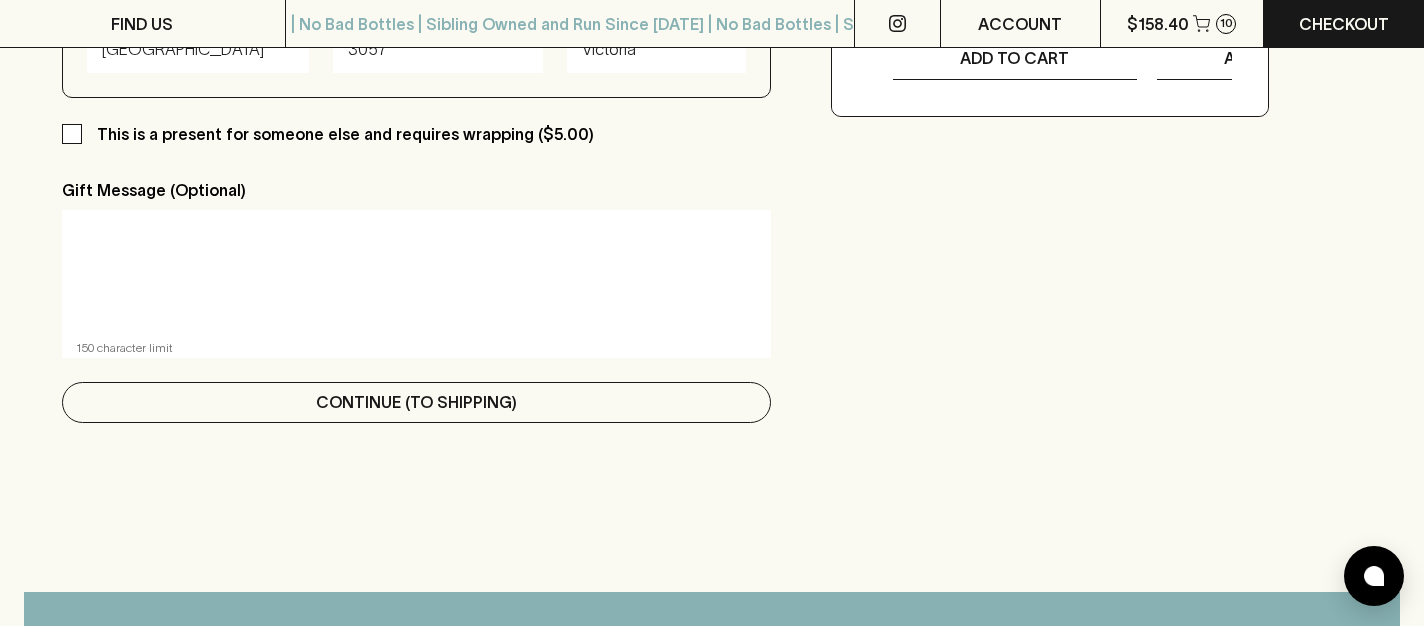 scroll, scrollTop: 1215, scrollLeft: 0, axis: vertical 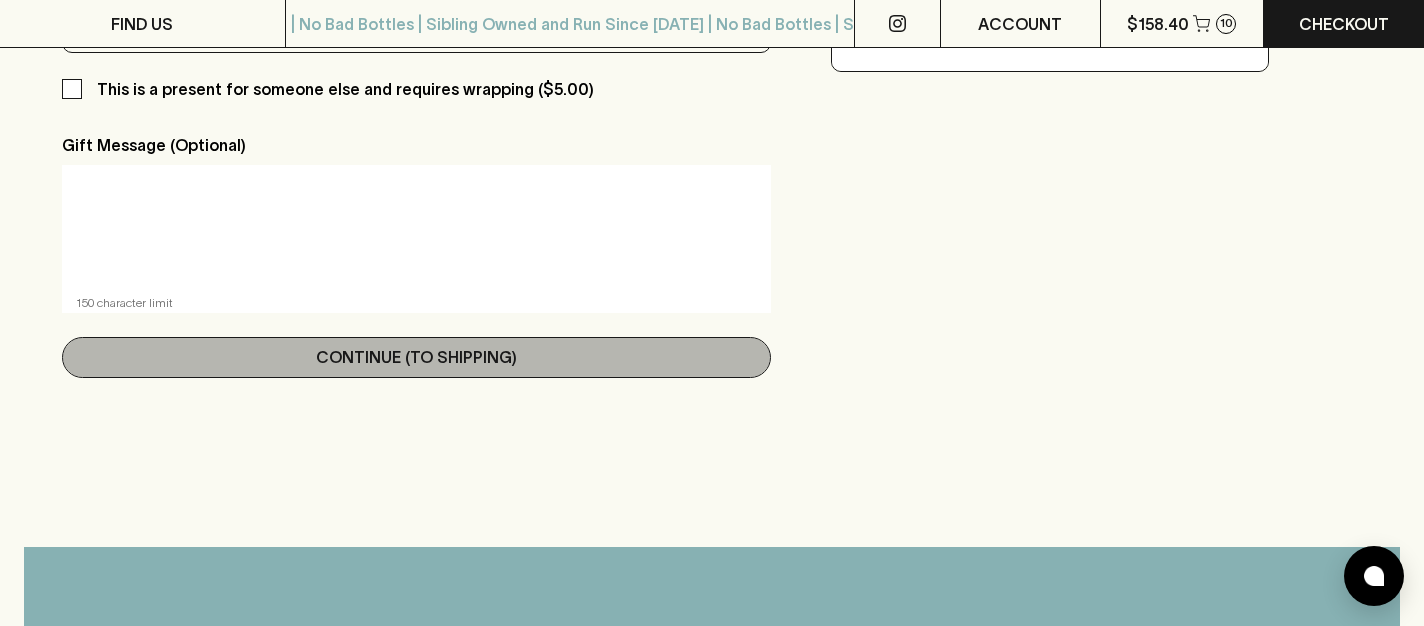click on "Continue (To Shipping)" at bounding box center [416, 357] 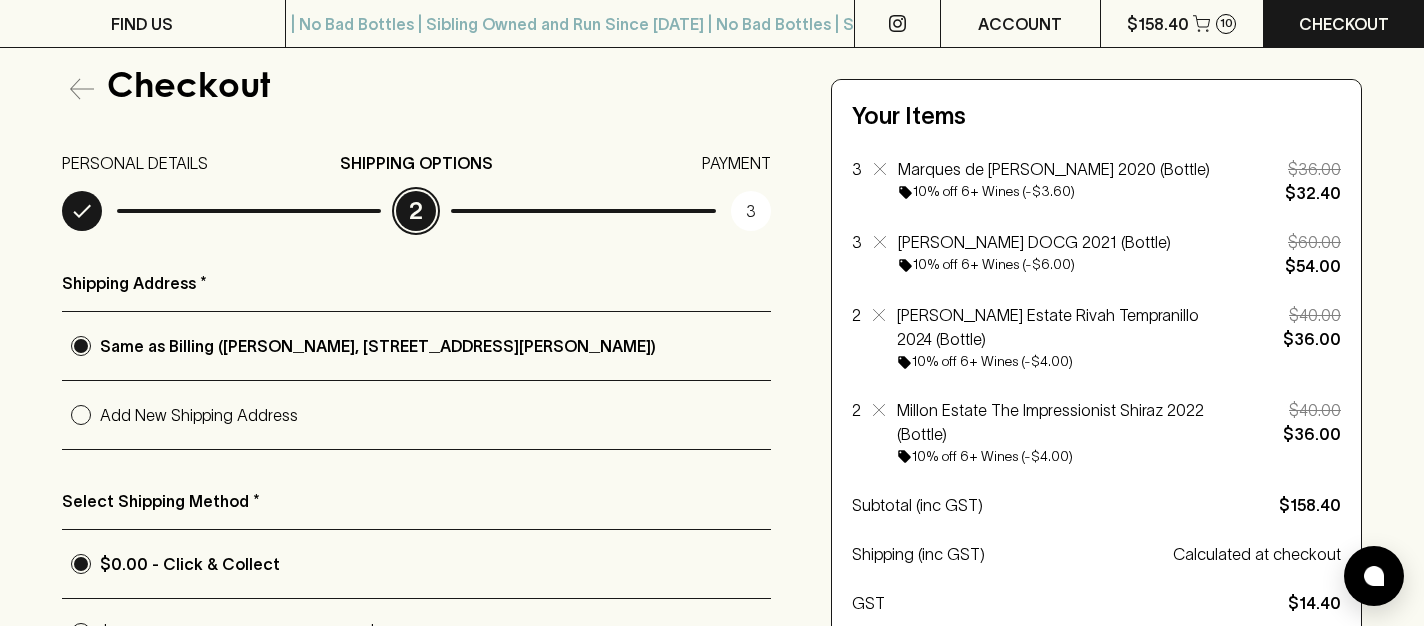 scroll, scrollTop: 354, scrollLeft: 0, axis: vertical 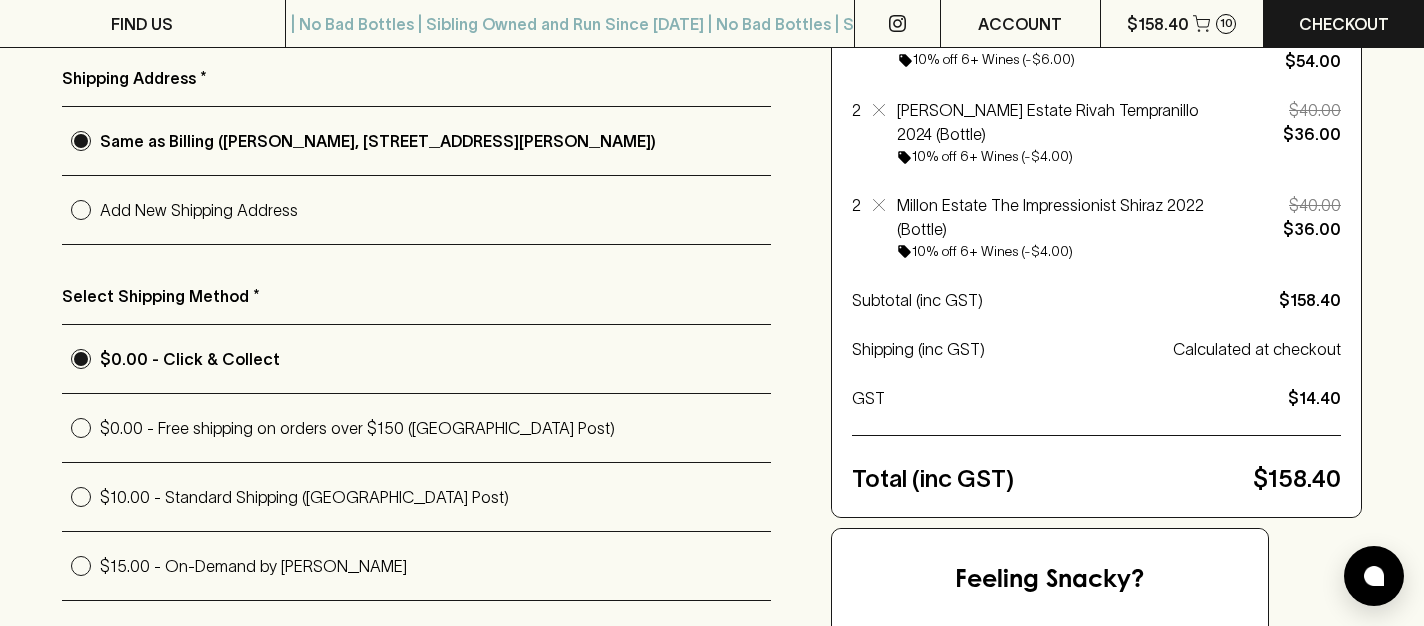 click on "$0.00 - Free shipping on orders over $150 ([GEOGRAPHIC_DATA] Post)" at bounding box center [435, 428] 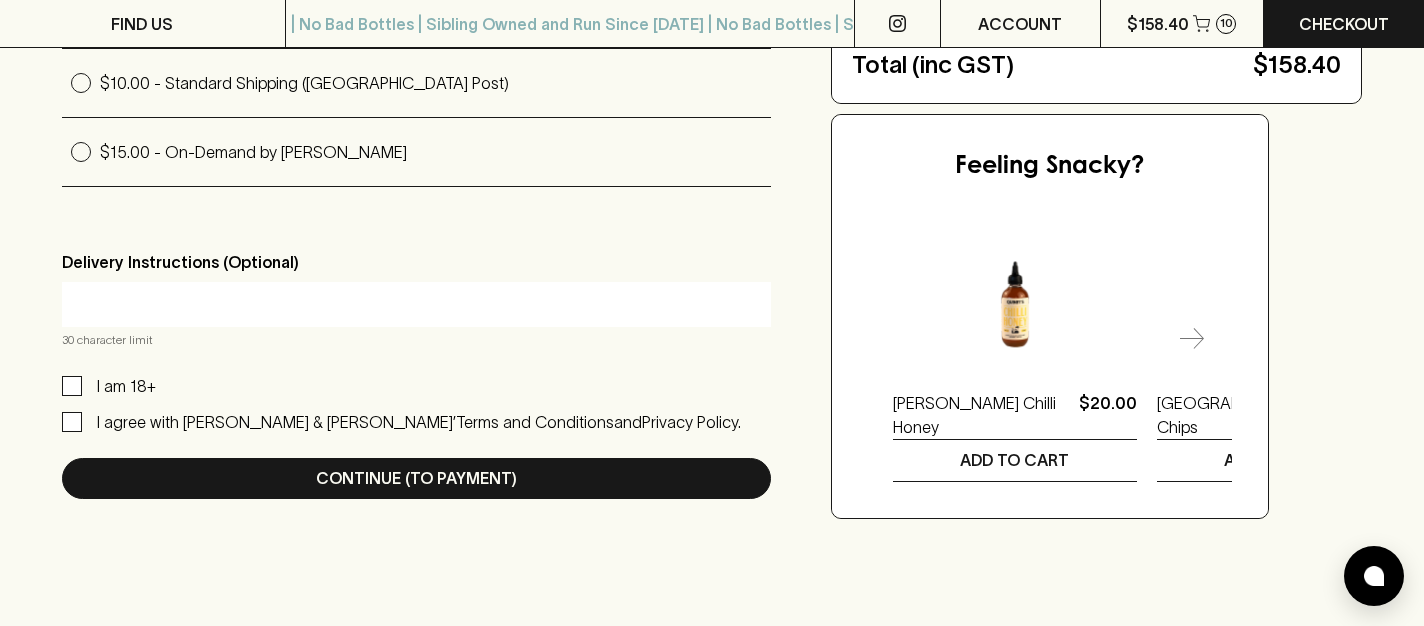 scroll, scrollTop: 803, scrollLeft: 0, axis: vertical 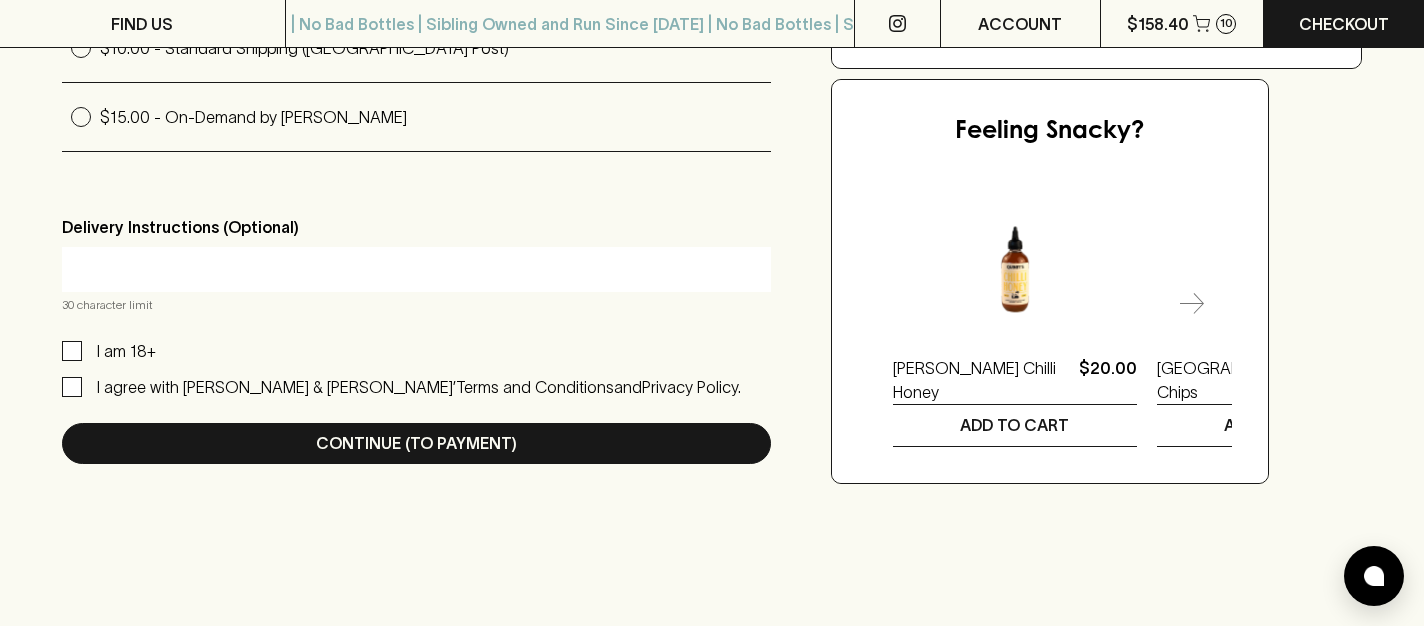 click at bounding box center (416, 269) 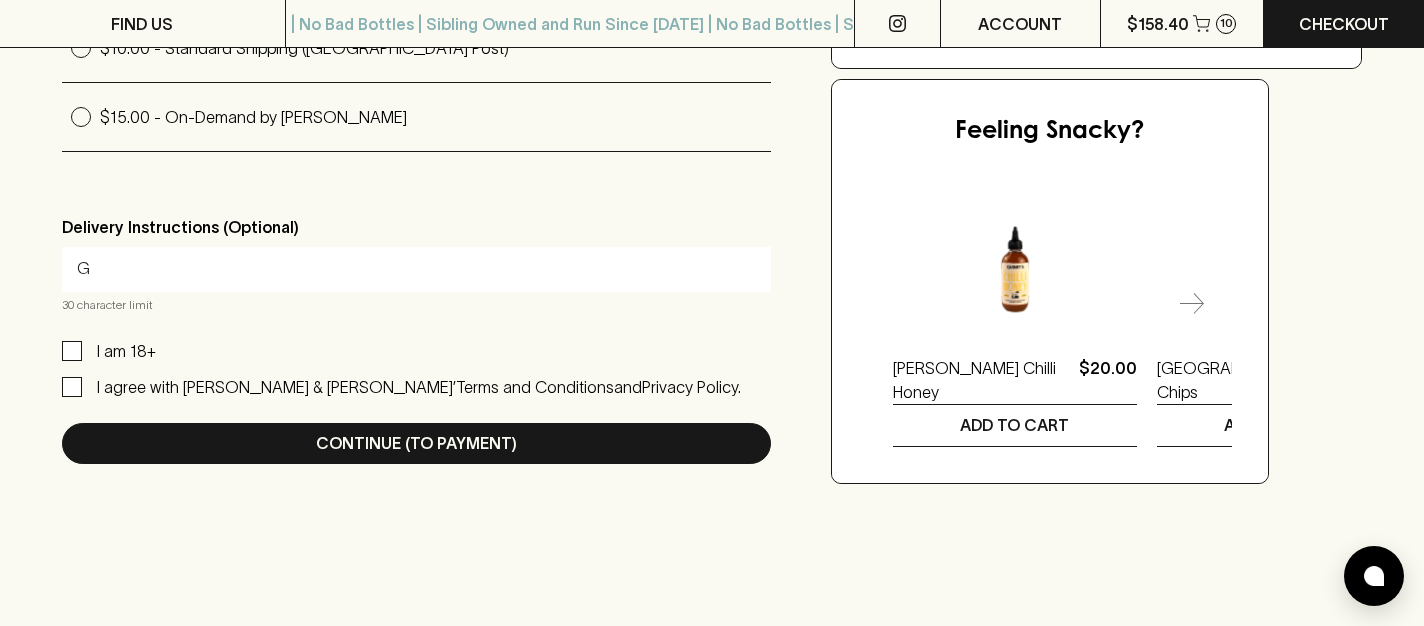 type on "Grey house OK to leave" 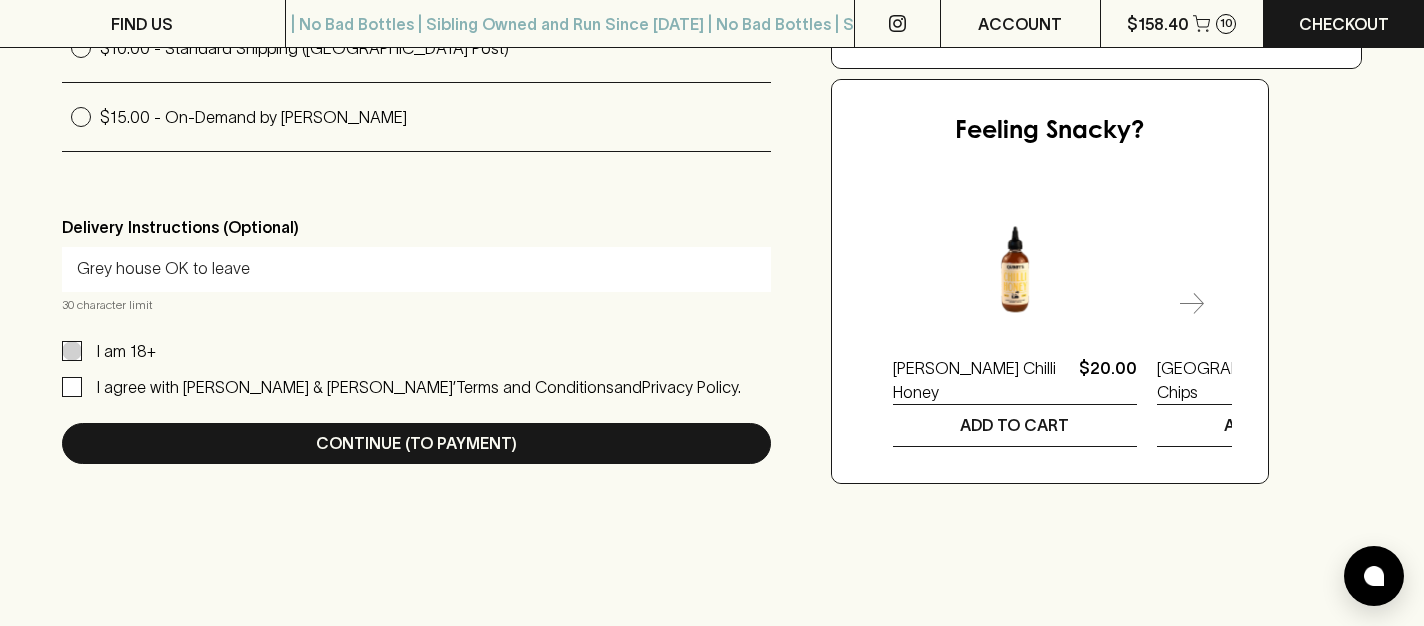 drag, startPoint x: 75, startPoint y: 363, endPoint x: 69, endPoint y: 400, distance: 37.48333 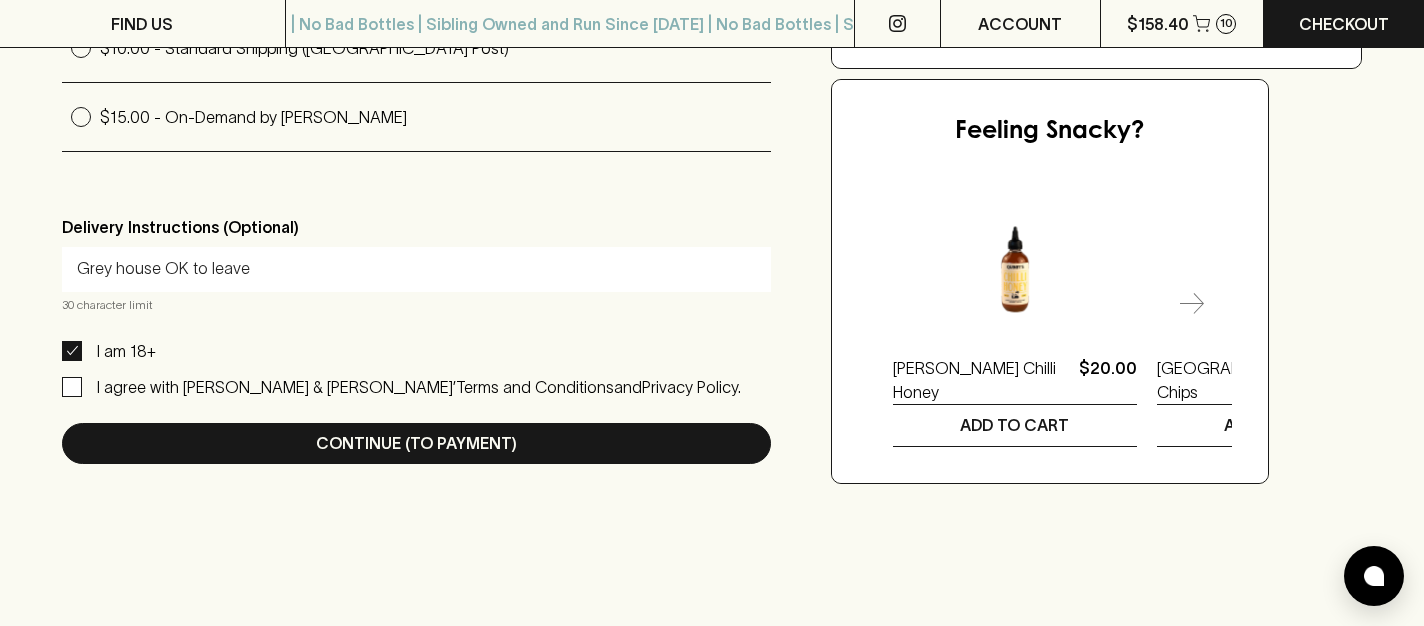 click on "I agree with [PERSON_NAME] & [PERSON_NAME]’   Terms and Conditions  and  Privacy Policy." at bounding box center (72, 387) 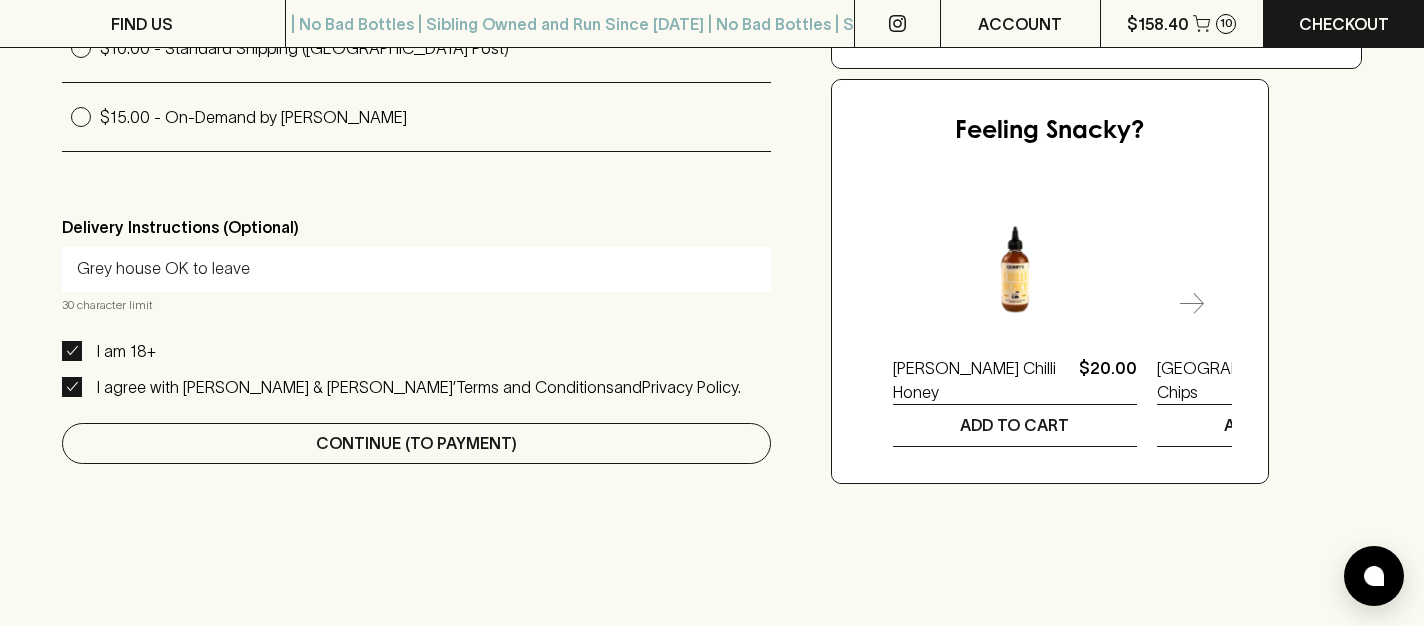 click on "Continue (To Payment)" at bounding box center (416, 443) 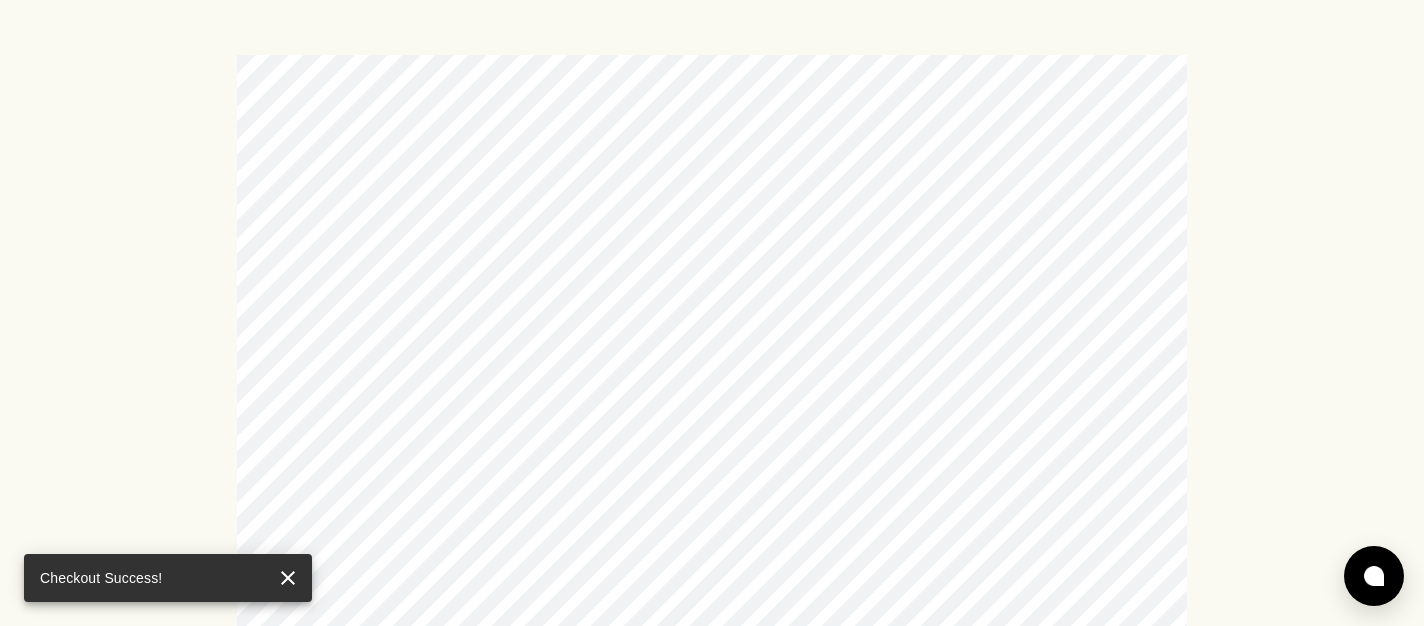 scroll, scrollTop: 0, scrollLeft: 0, axis: both 